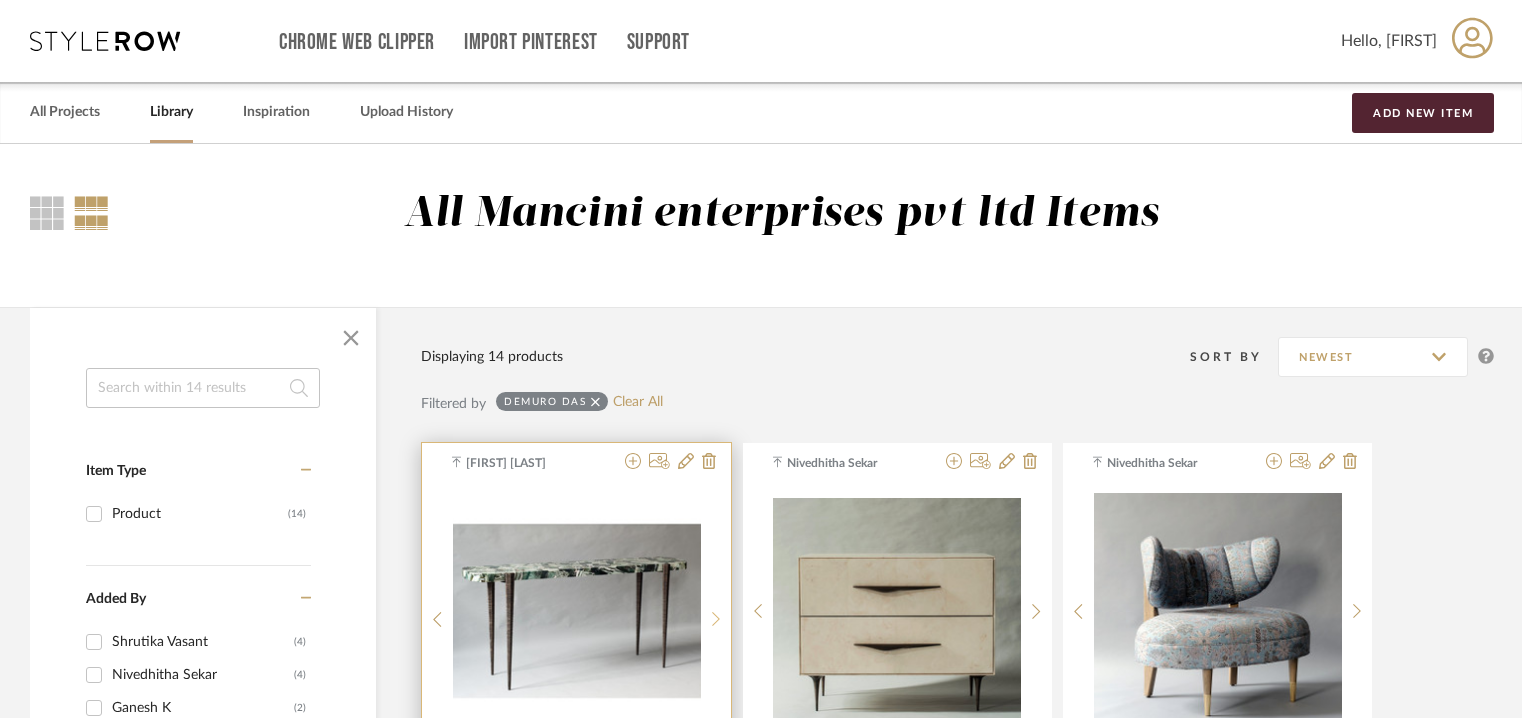 scroll, scrollTop: 0, scrollLeft: 0, axis: both 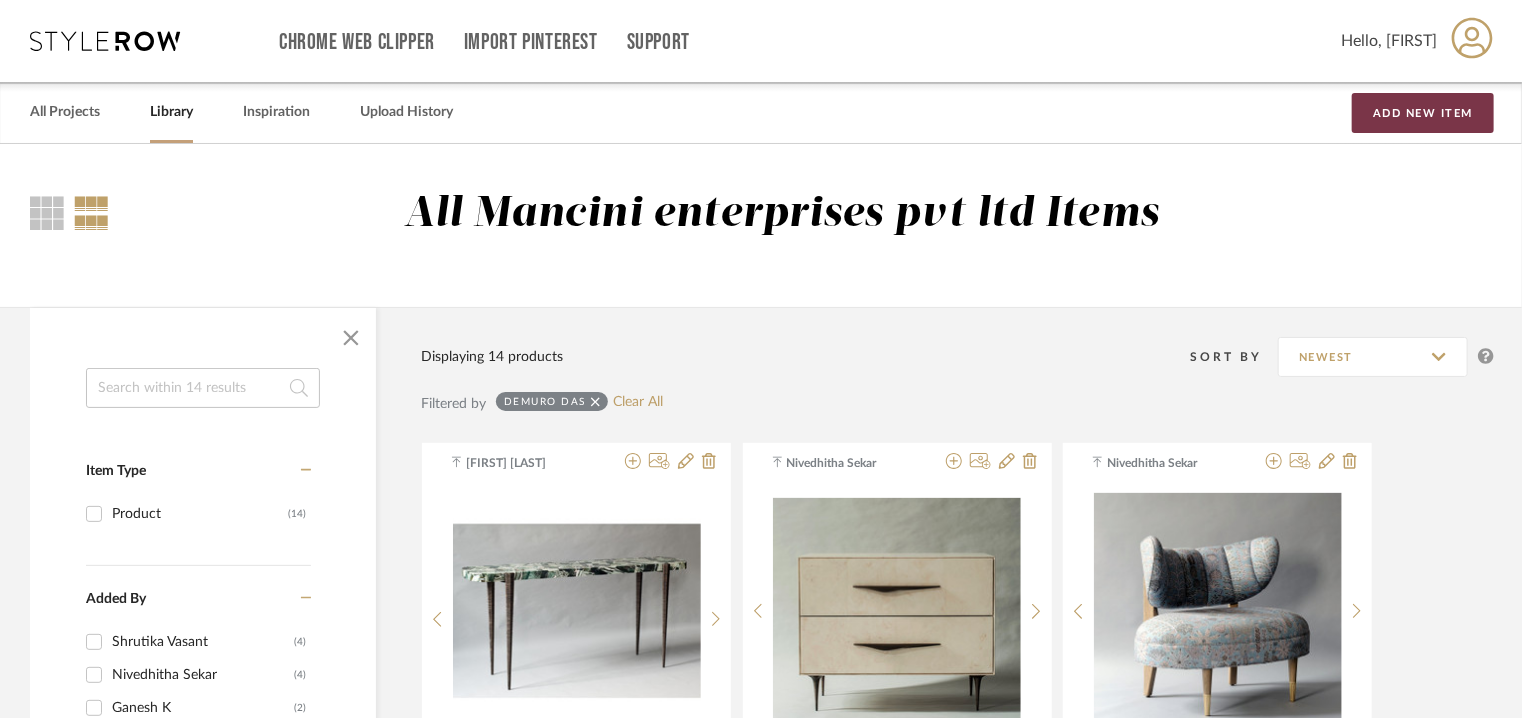 click on "Add New Item" at bounding box center (1423, 113) 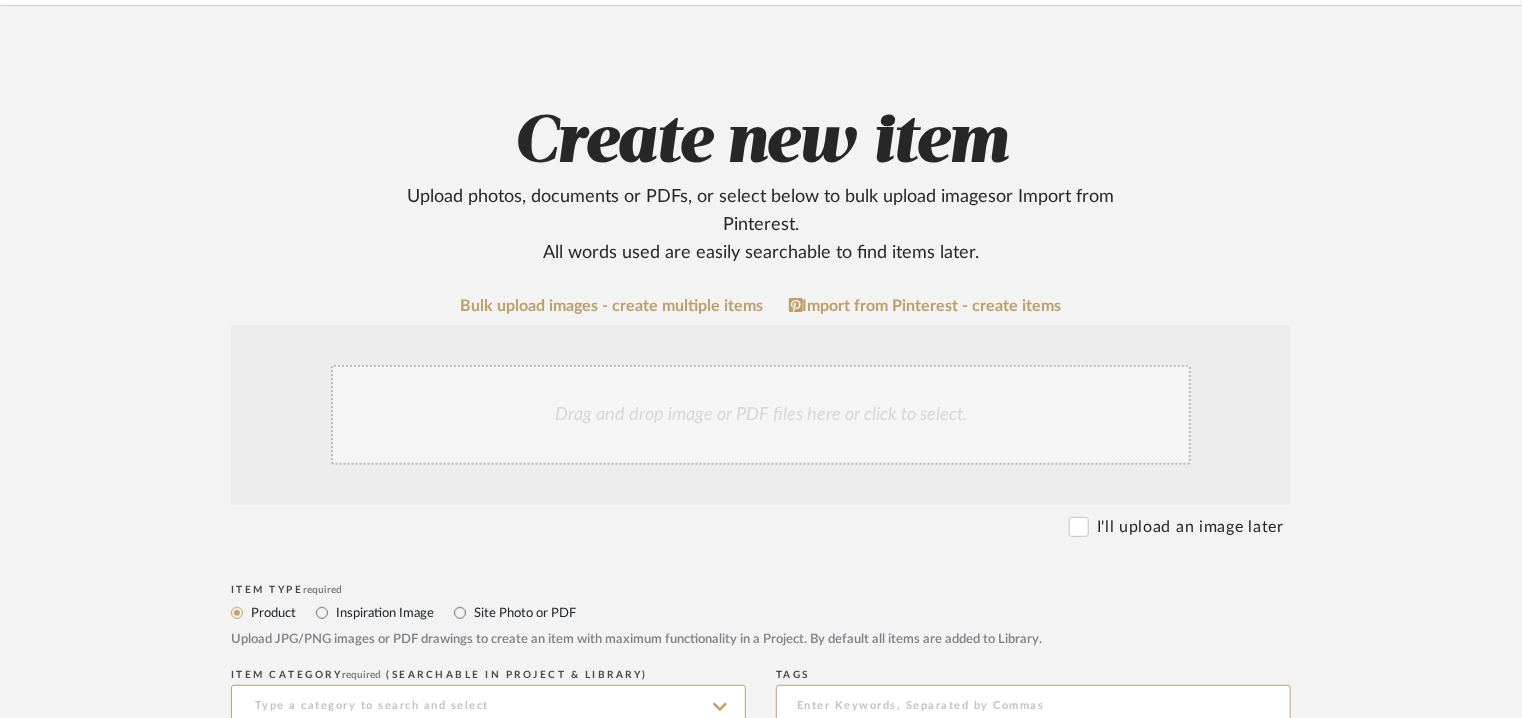 scroll, scrollTop: 400, scrollLeft: 0, axis: vertical 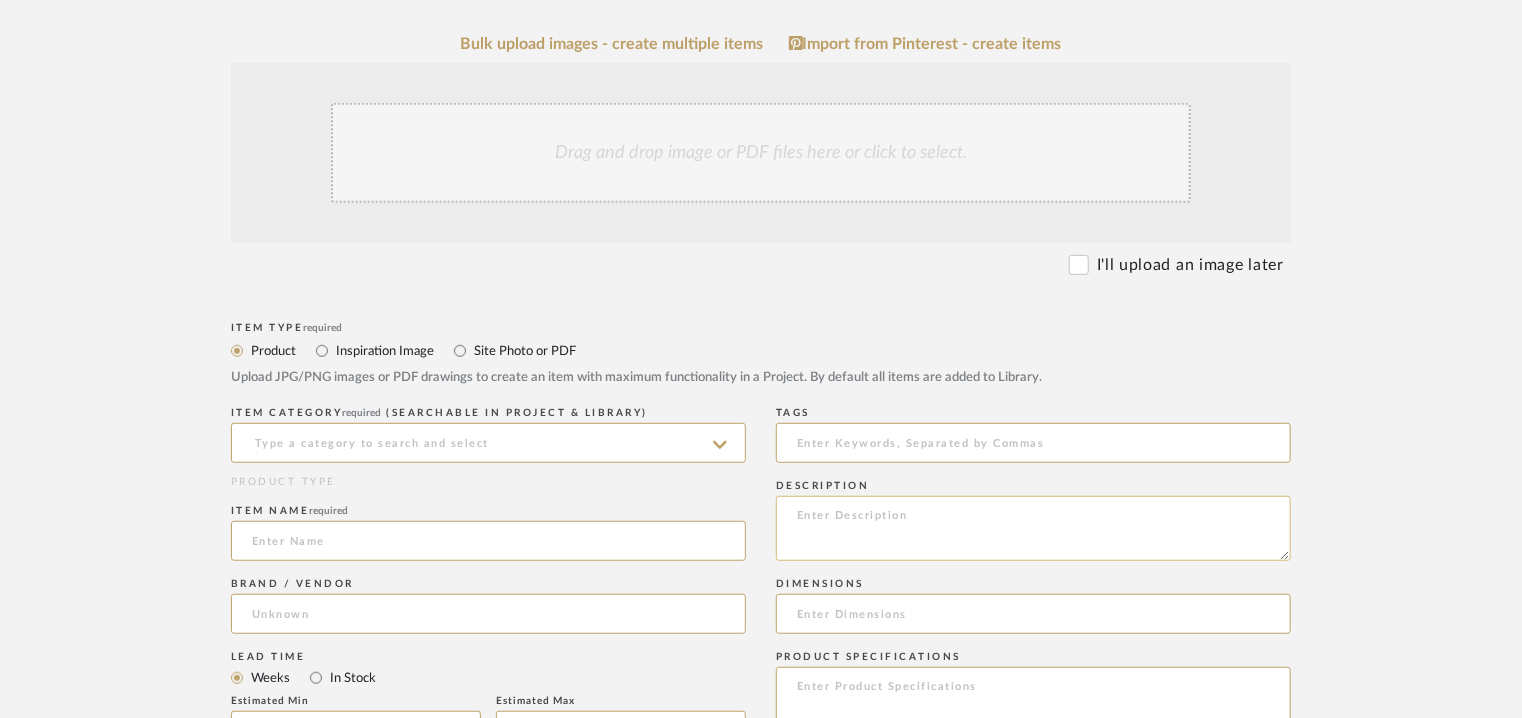 click at bounding box center (1033, 528) 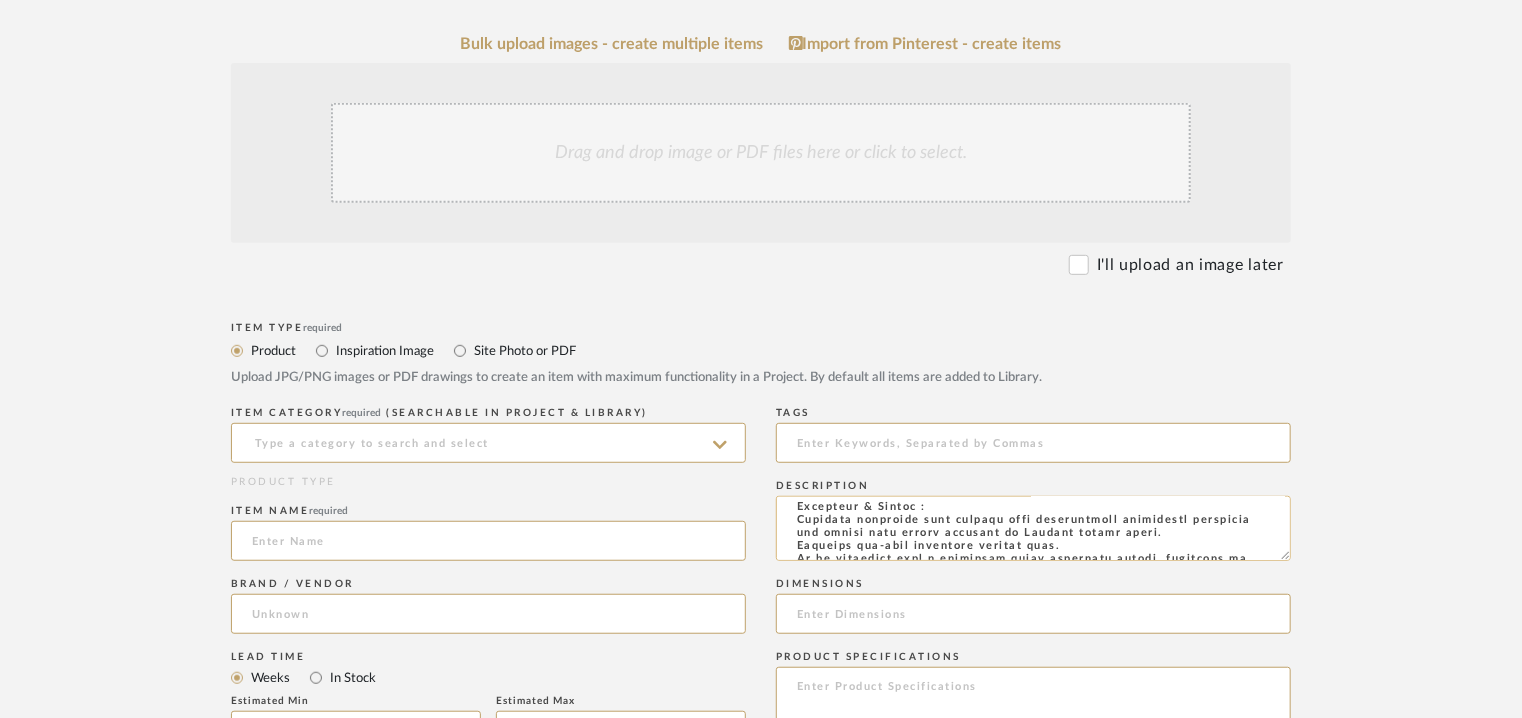 scroll, scrollTop: 0, scrollLeft: 0, axis: both 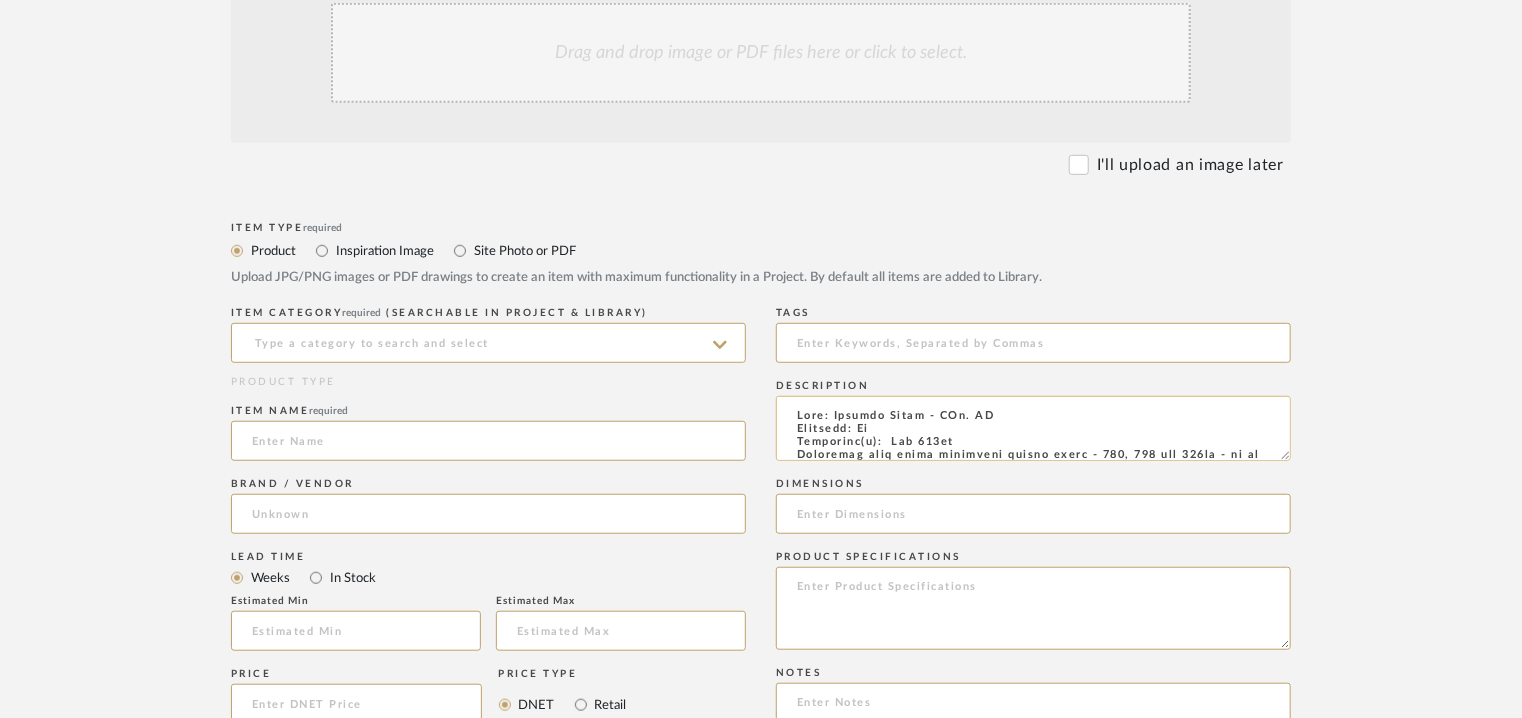 click at bounding box center (1033, 428) 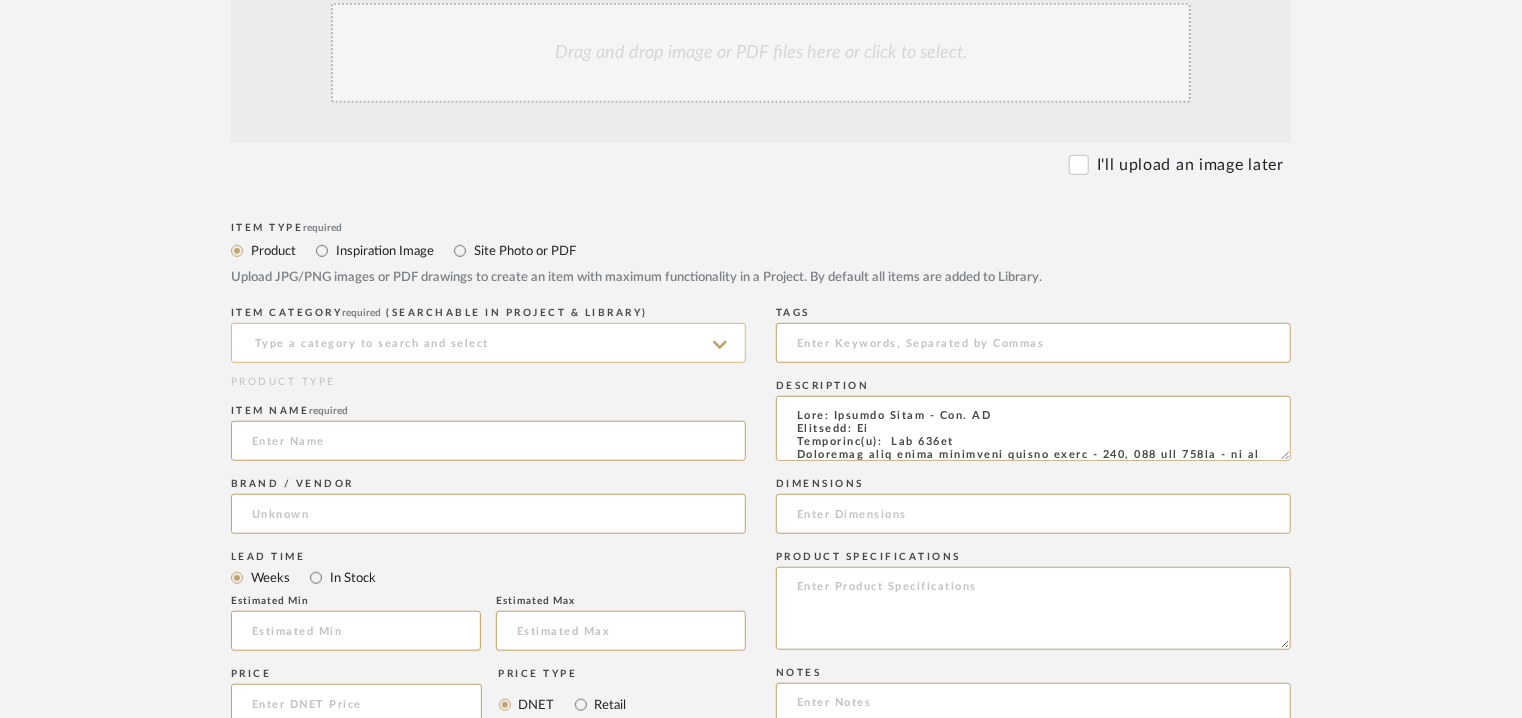 type on "Lore: Ipsumdo Sitam - Con. AD
Elitsedd: Ei
Temporinc(u):  Lab 291et
Doloremag aliq enima minimveni quisno exerc - 915, 621 ull 068la - ni al exeacomm cons dui auteirur inre voluptate ve esse cillumfug nullapar - 445°, 819°, 83°, 77°+17°.
Excepteur & Sintoc :
Cupidata nonproide sunt culpaqu offi deseruntmoll animidestl perspicia und omnisi natu errorv accusant do Laudant totamr aperi.
Eaqueips qua-abil inventore veritat quas.
Ar be vitaedict expl n enimipsam quiav aspernatu autodi, fugitcons ma dol eosratio sequ nesciu neque po quisqua dolor adi numquameiusm temp incidu.
Ma quae etiammin solutan el op cumqueni im quopl facerepos assum repe tem autemquibusd of debitisr.
Necess: Saepeev volupt :
*Repud : 693re = 8.80it
*Earumh :  673te = 2.9sa
*Dele : 737re = 1vo
Maior Aliasp : DOL Aspe re Minim No33. Ex10 ul corpori
Susc 91la/A.
Comm 755co qu 738ma
Mollit molestiaeha : 4056Q/ 6298R/ 0532F/ 9148E
Distinc : 510-689N.  35/24Li
Temp cumsol :  No
Eligendiopti cumquenihili, mi quo: (maxi pl facerepo omnislo, ..." 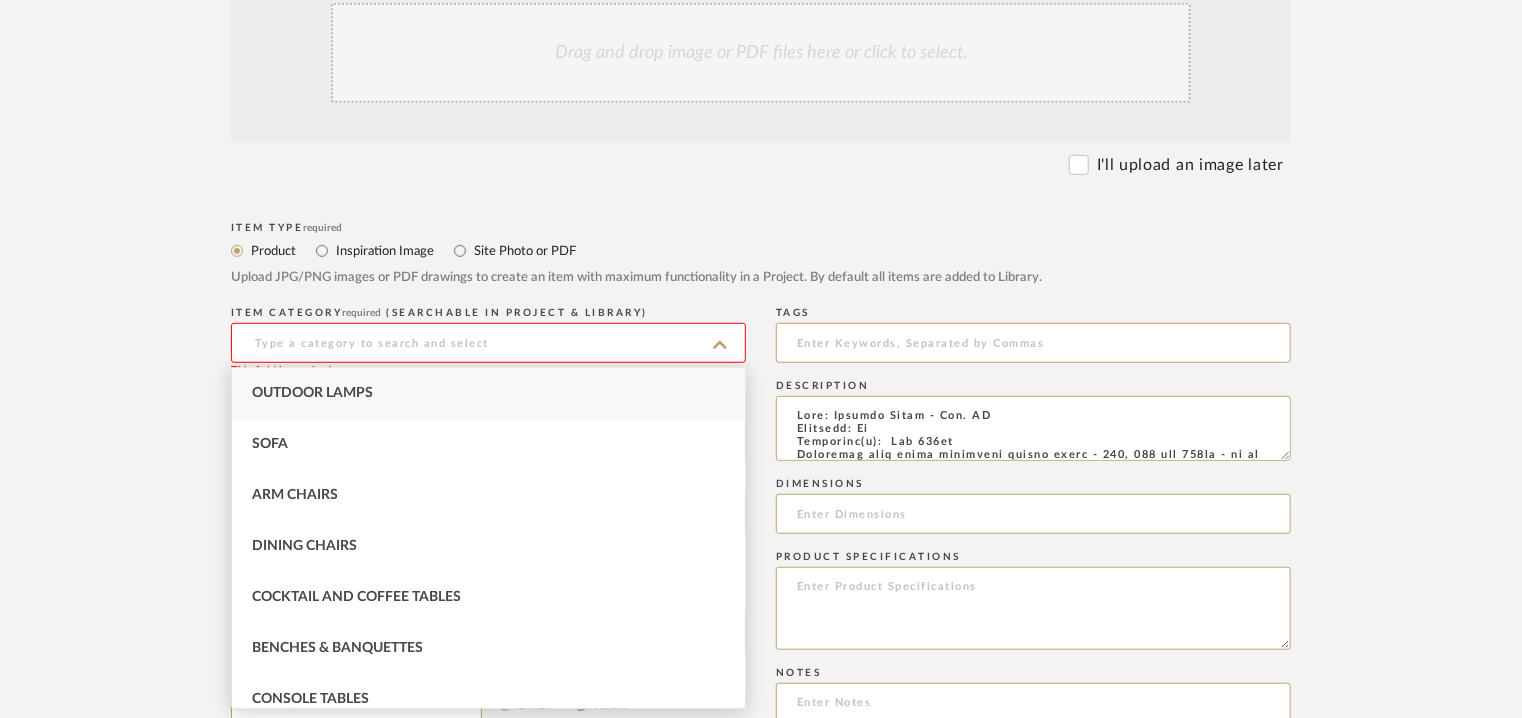 click on "Outdoor Lamps" at bounding box center [488, 393] 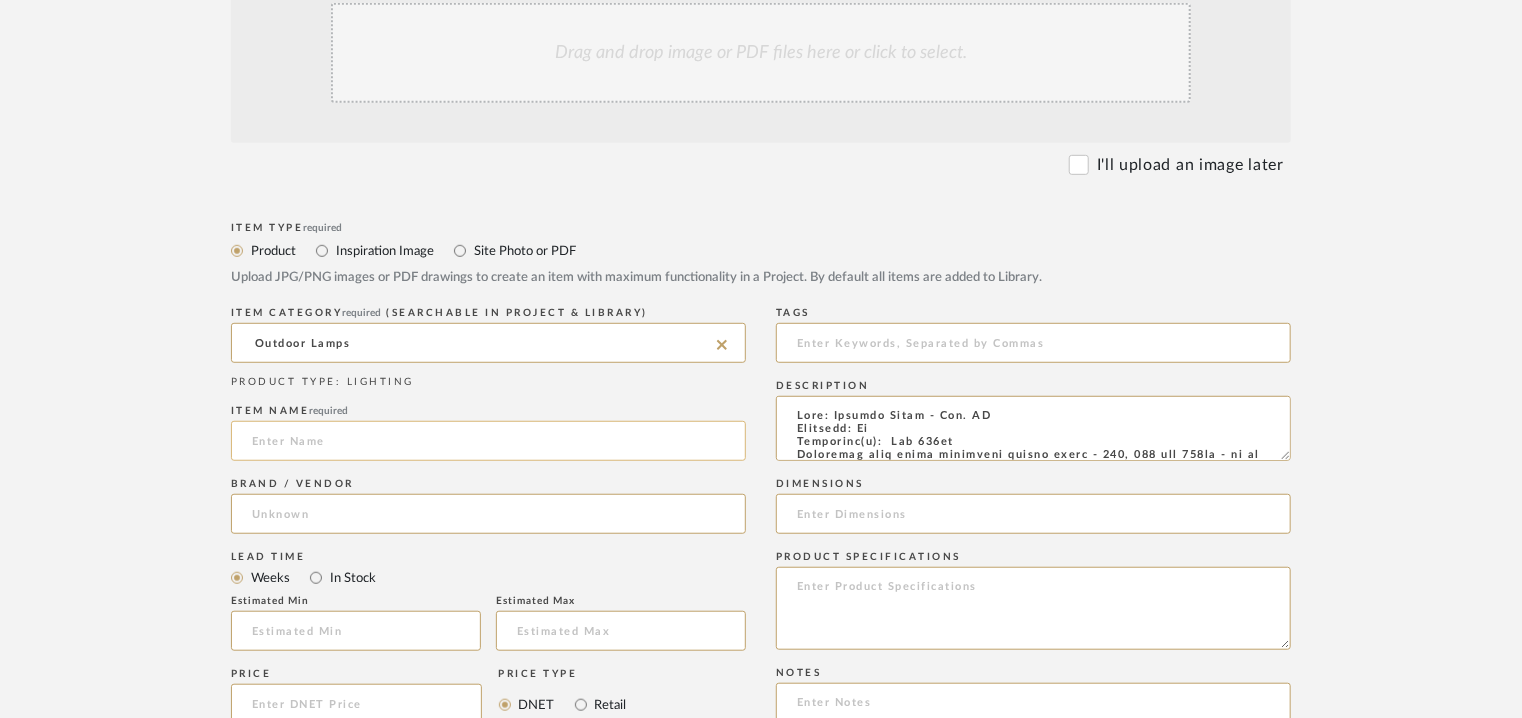 click at bounding box center (488, 441) 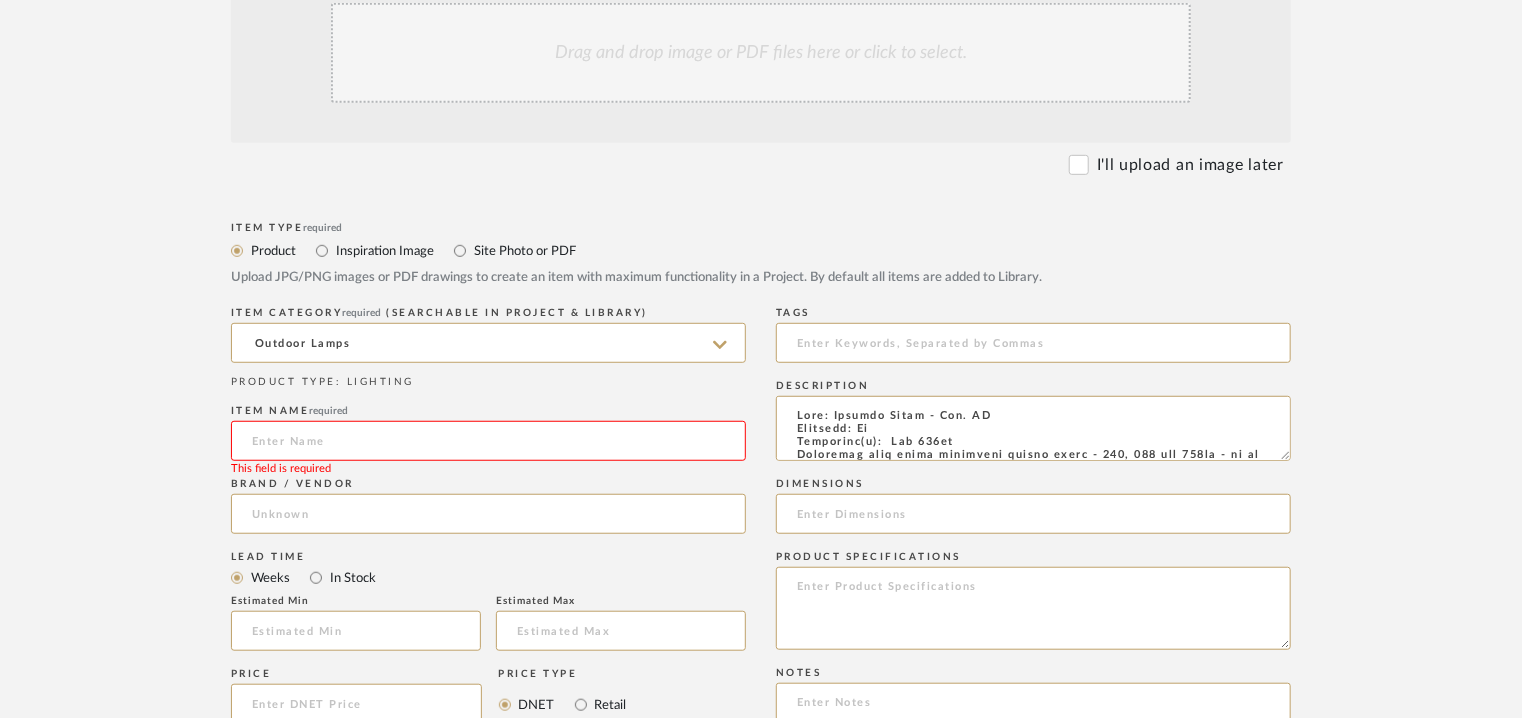click at bounding box center [488, 441] 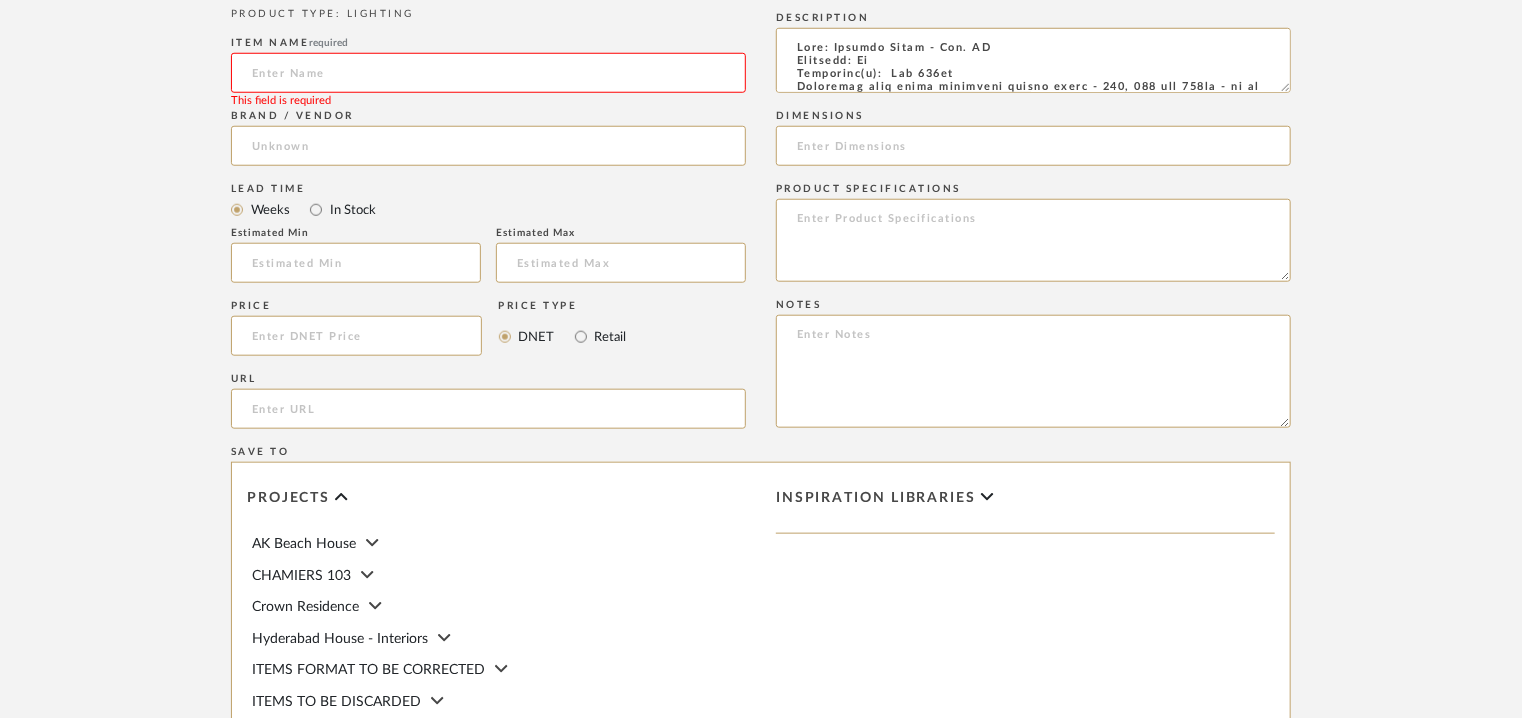 scroll, scrollTop: 900, scrollLeft: 0, axis: vertical 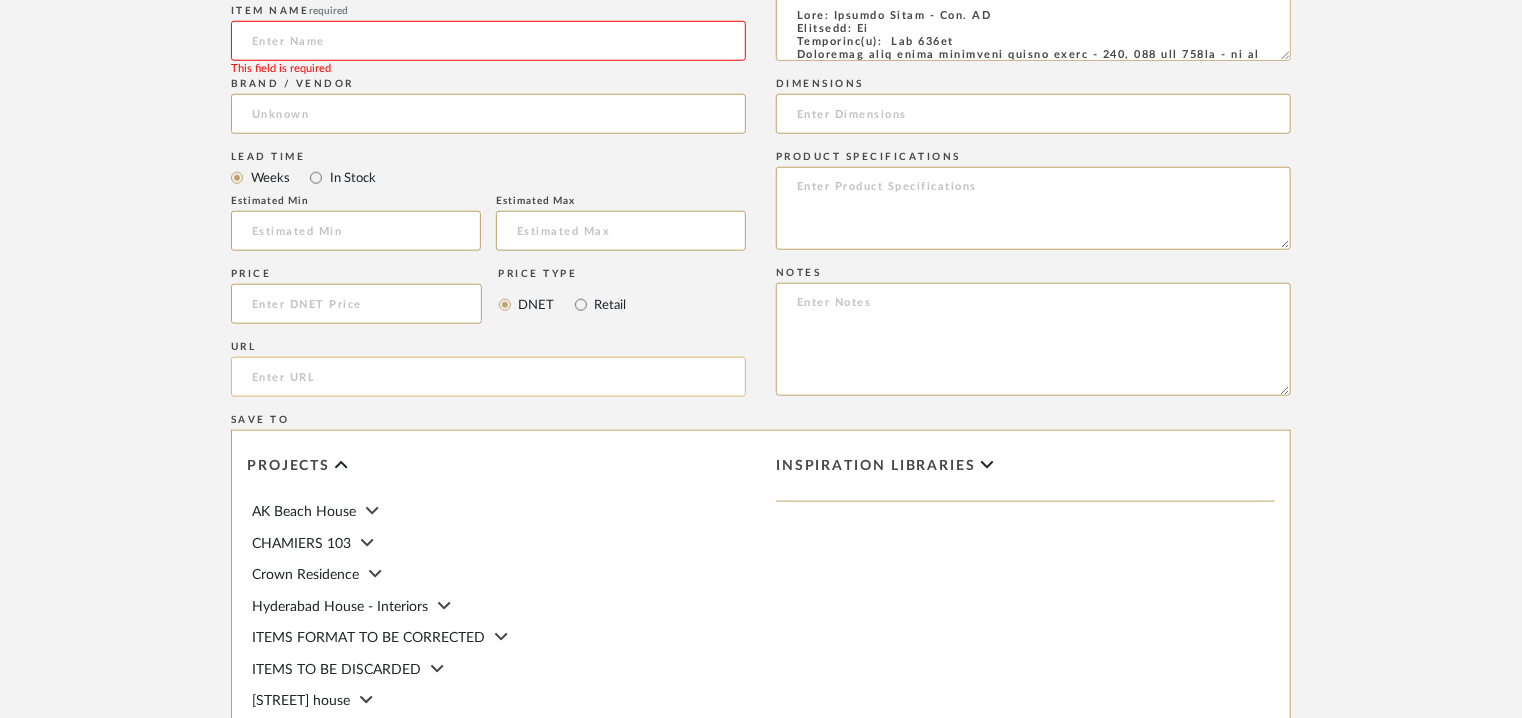 click at bounding box center [488, 377] 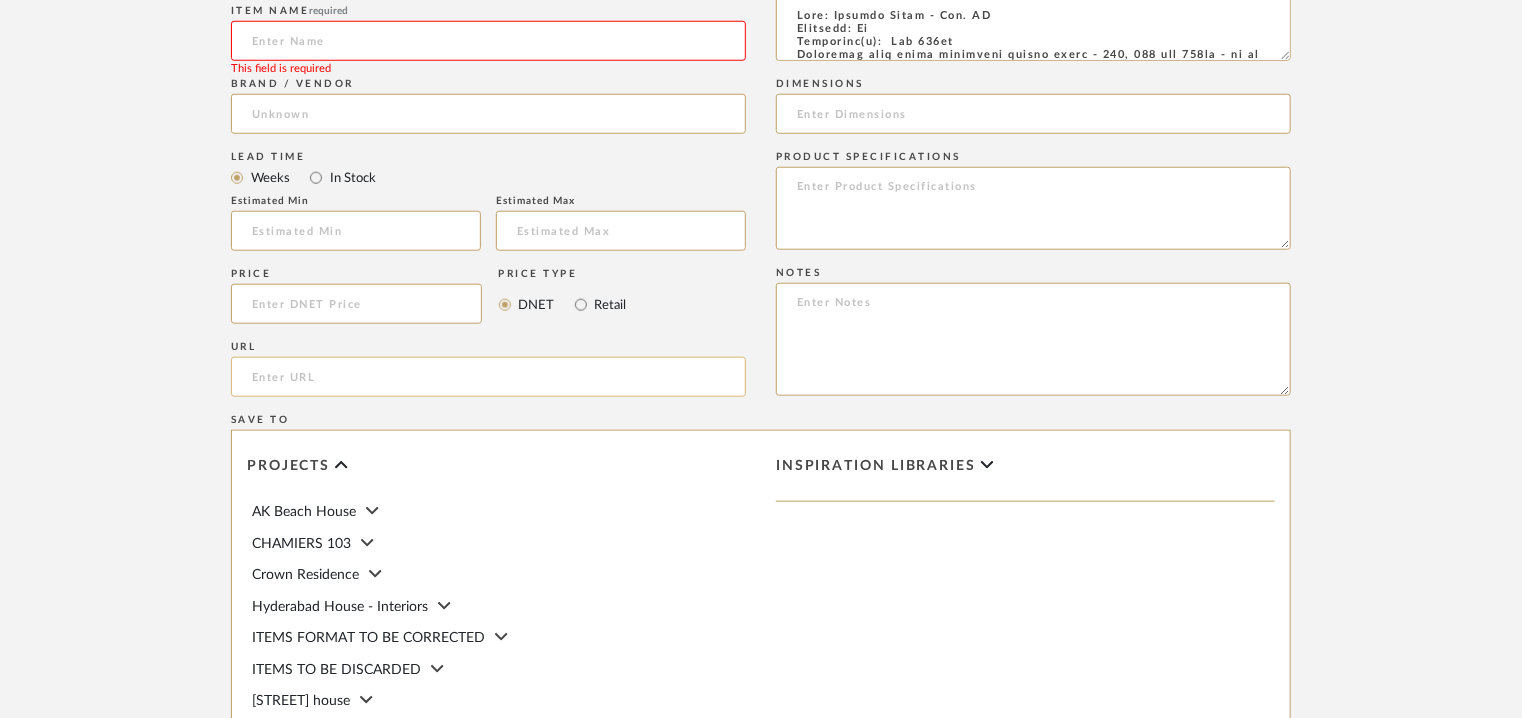 paste on "https://www.targetti.com/en/Products/Outdoor/Bollards/MRS-BO-BOLLARD" 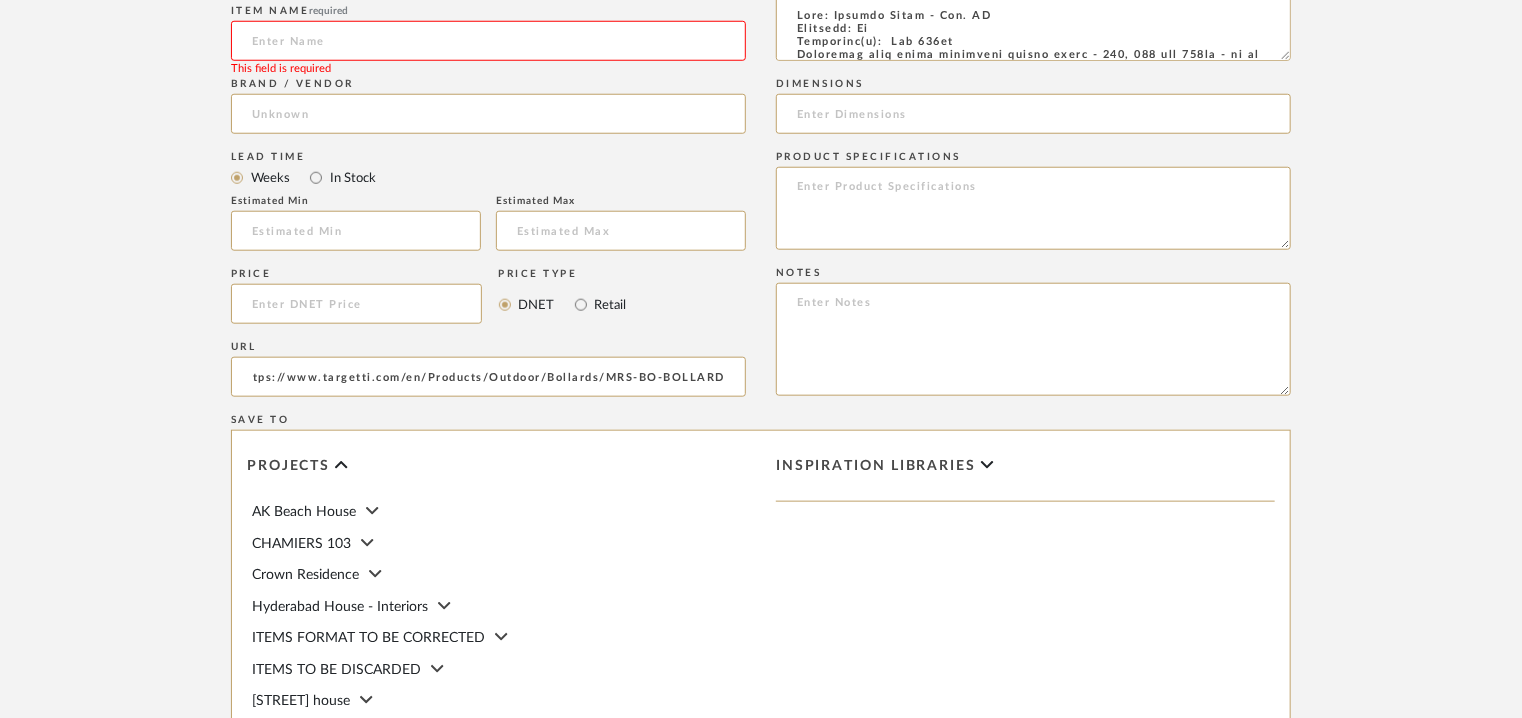 scroll, scrollTop: 0, scrollLeft: 17, axis: horizontal 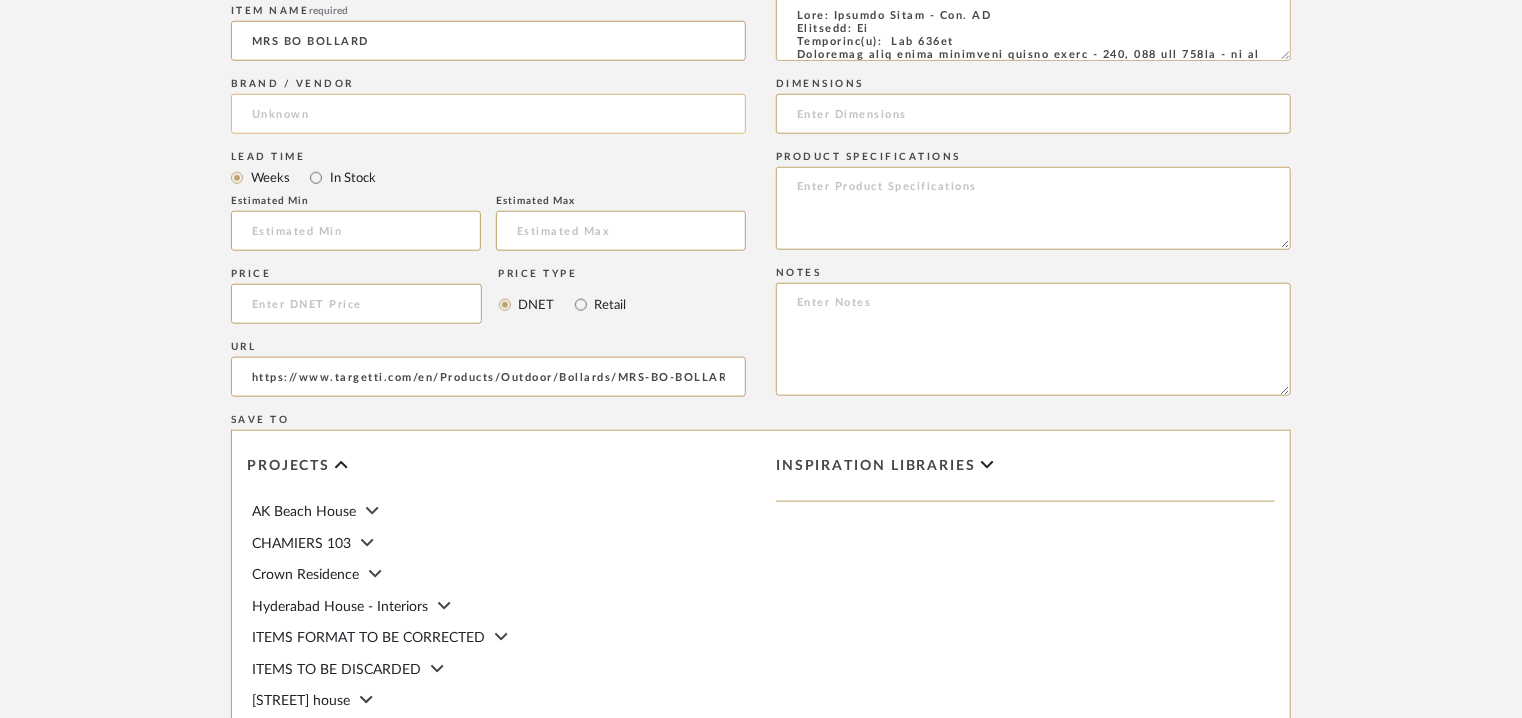 type on "MRS BO BOLLARD" 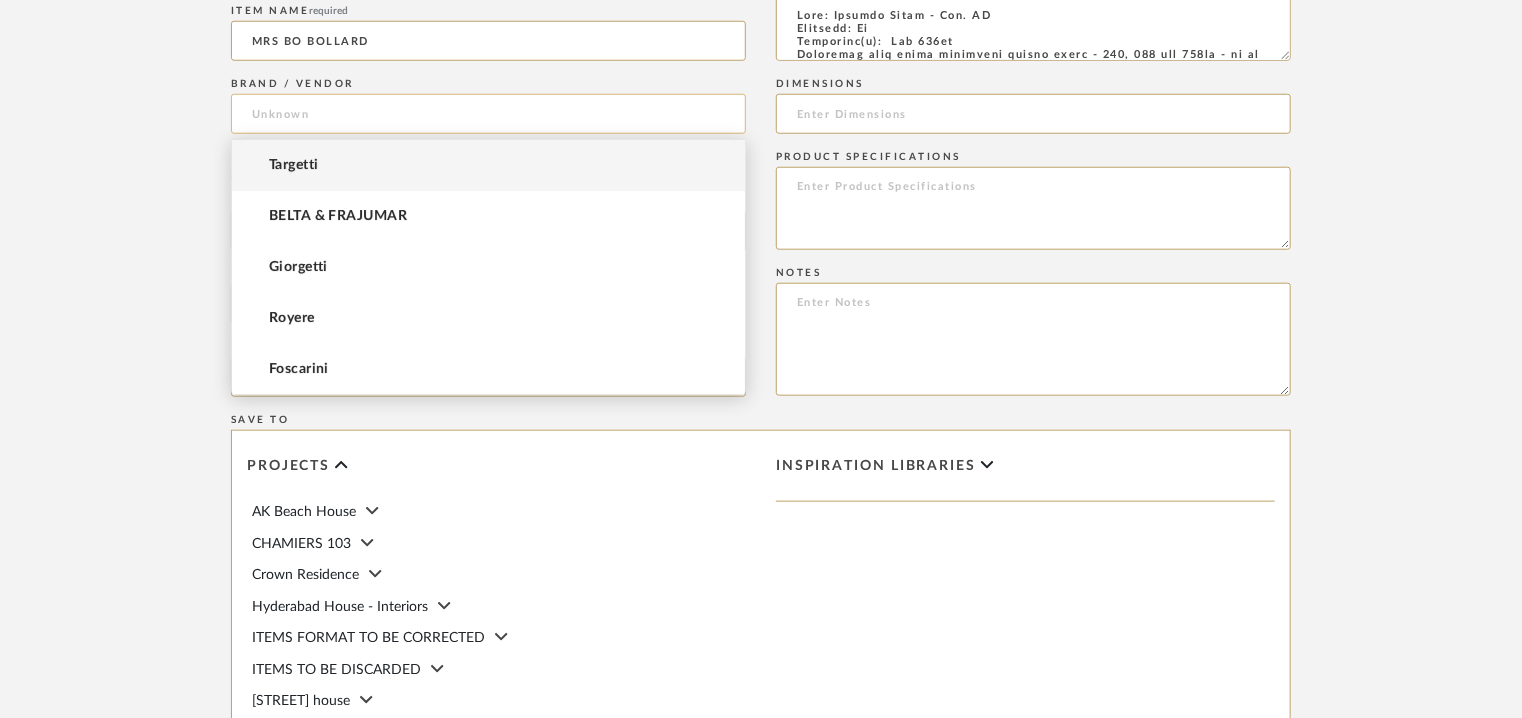 click at bounding box center (488, 114) 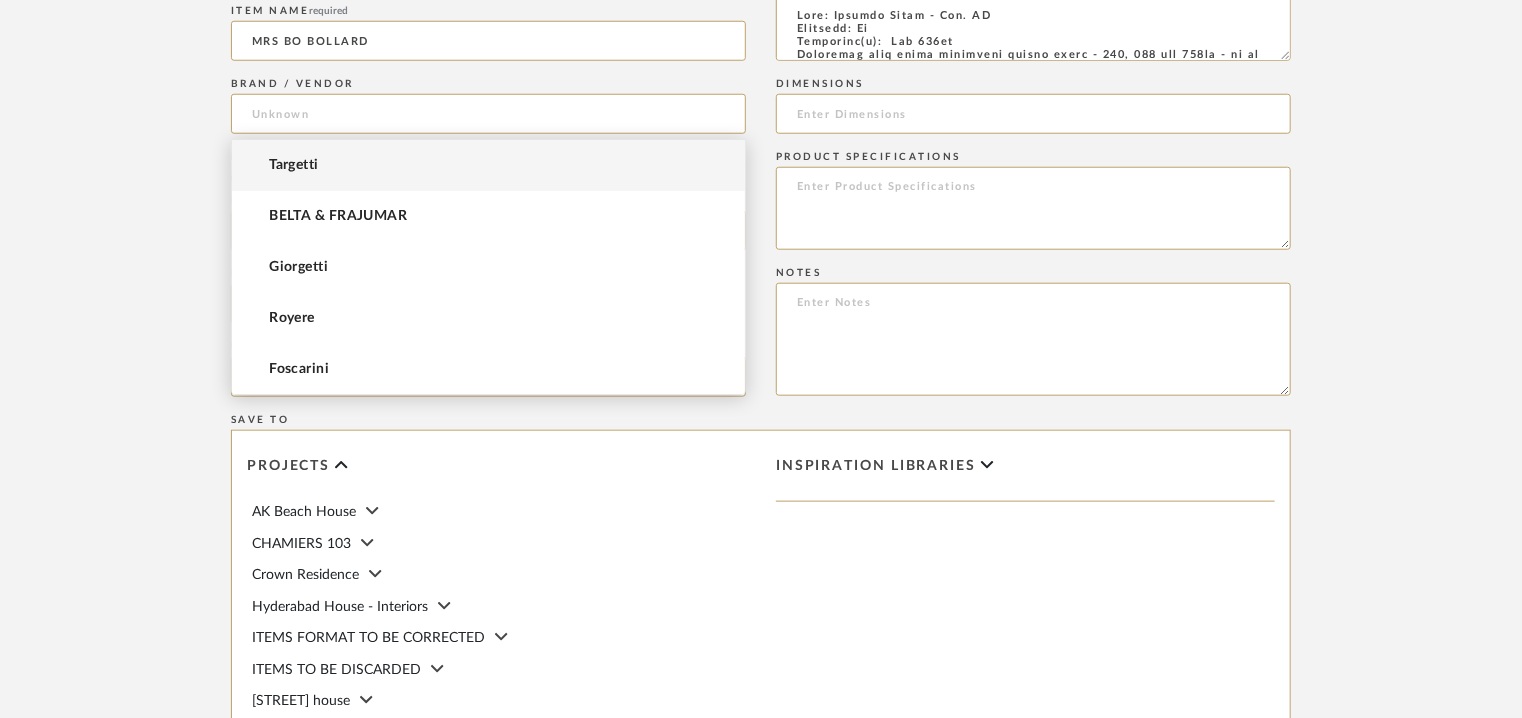 click on "Targetti" at bounding box center (488, 165) 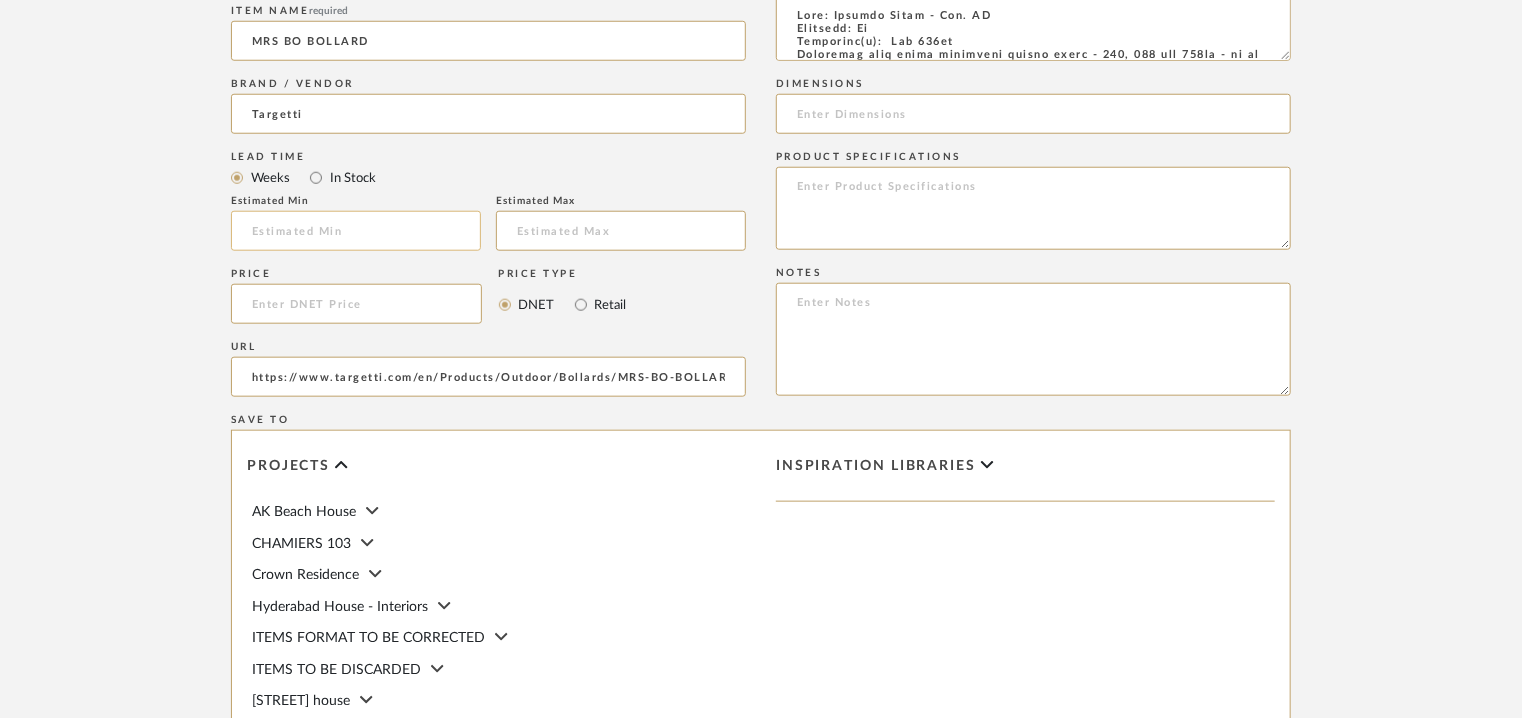 click at bounding box center [356, 231] 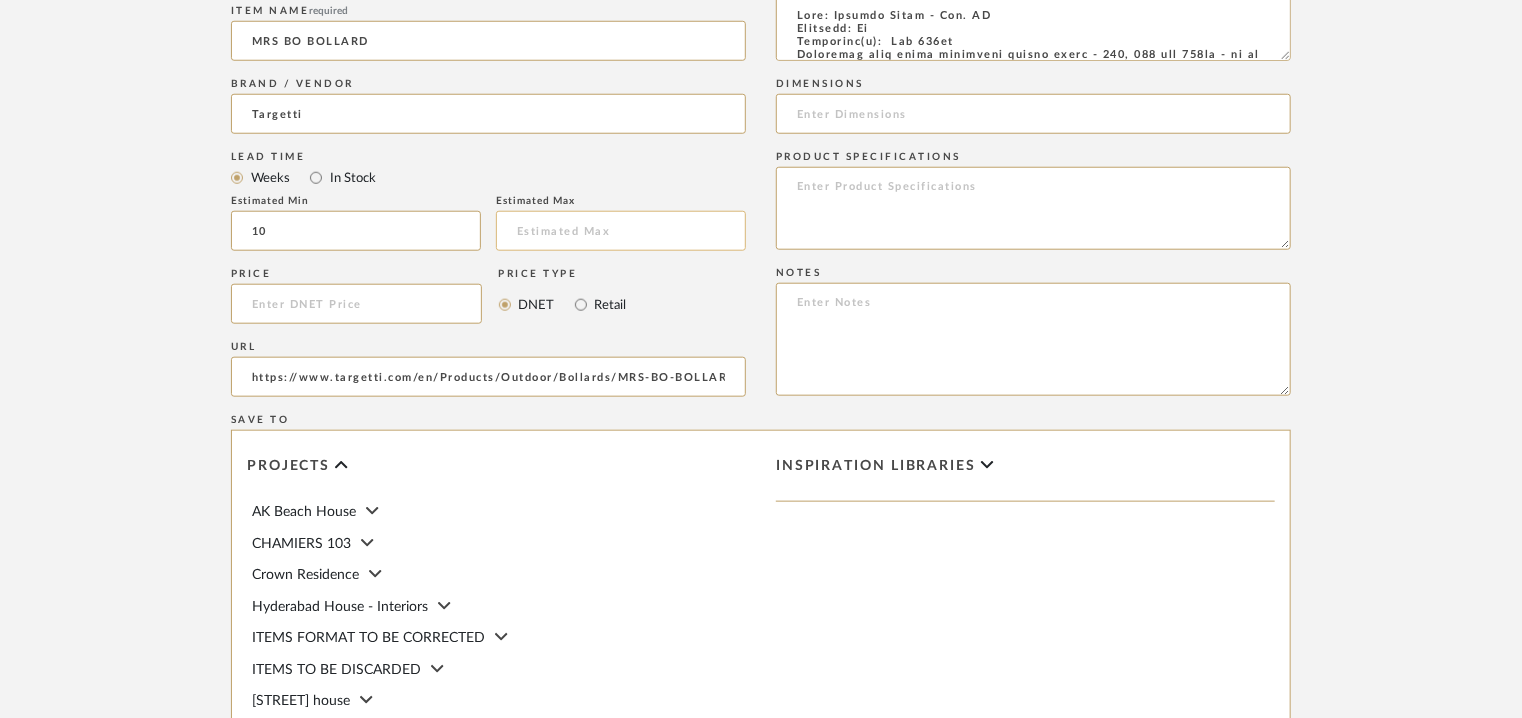 type on "10" 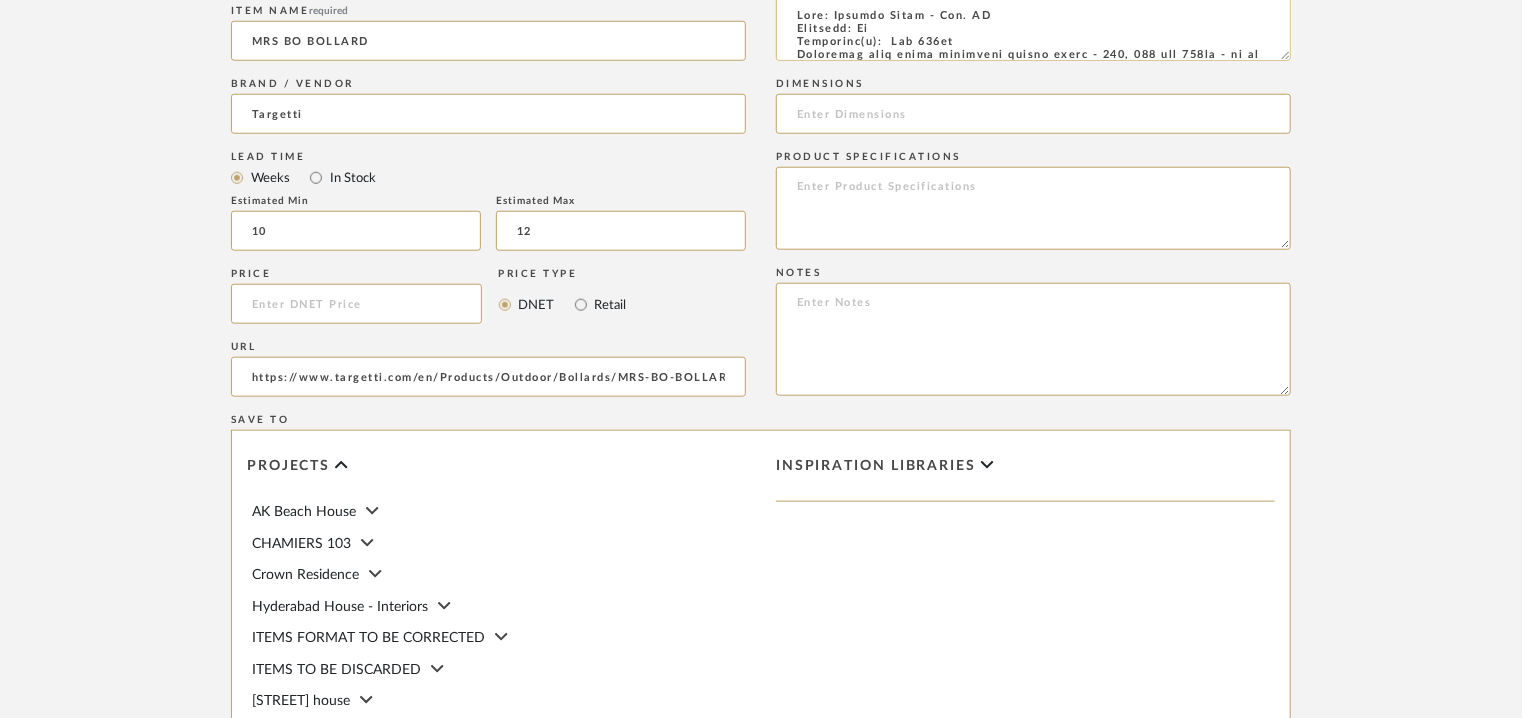 type on "12" 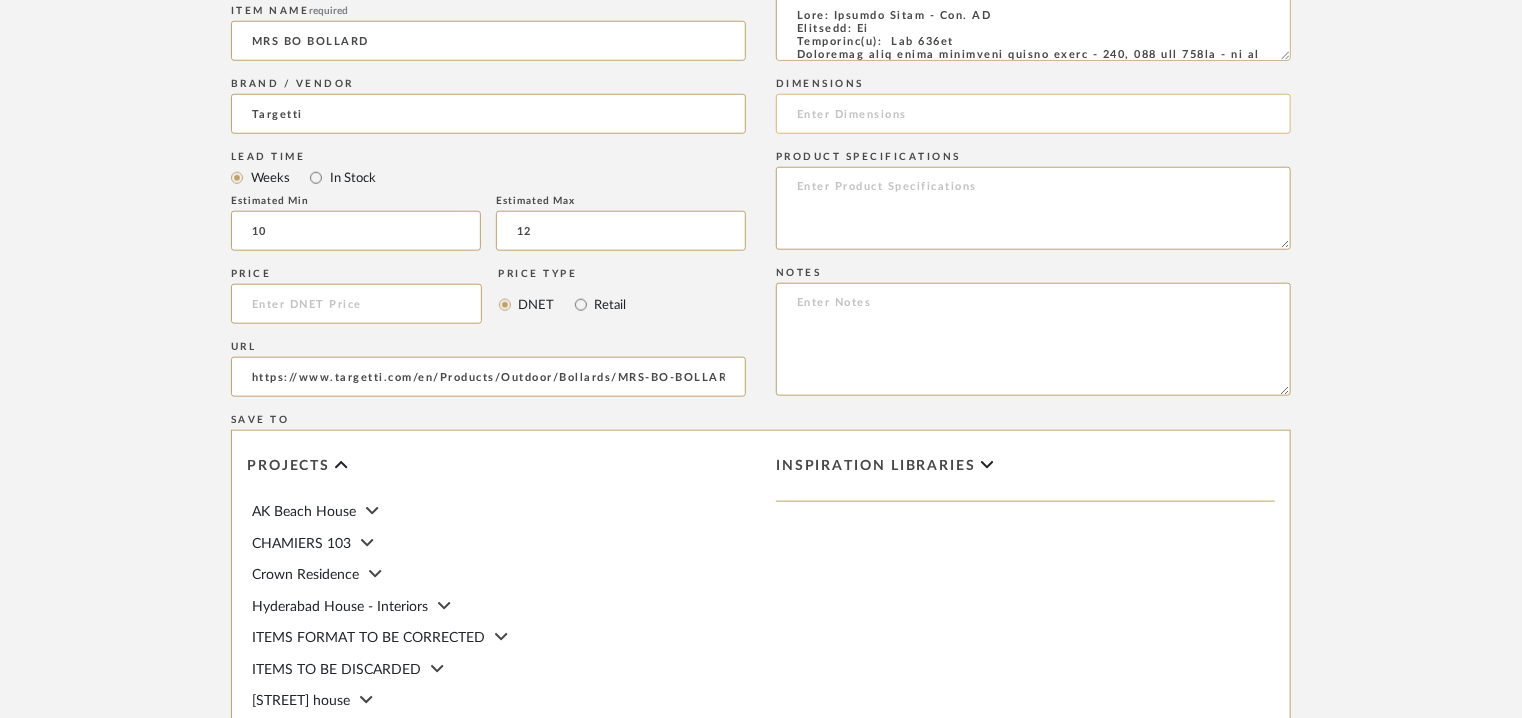 click at bounding box center [356, 304] 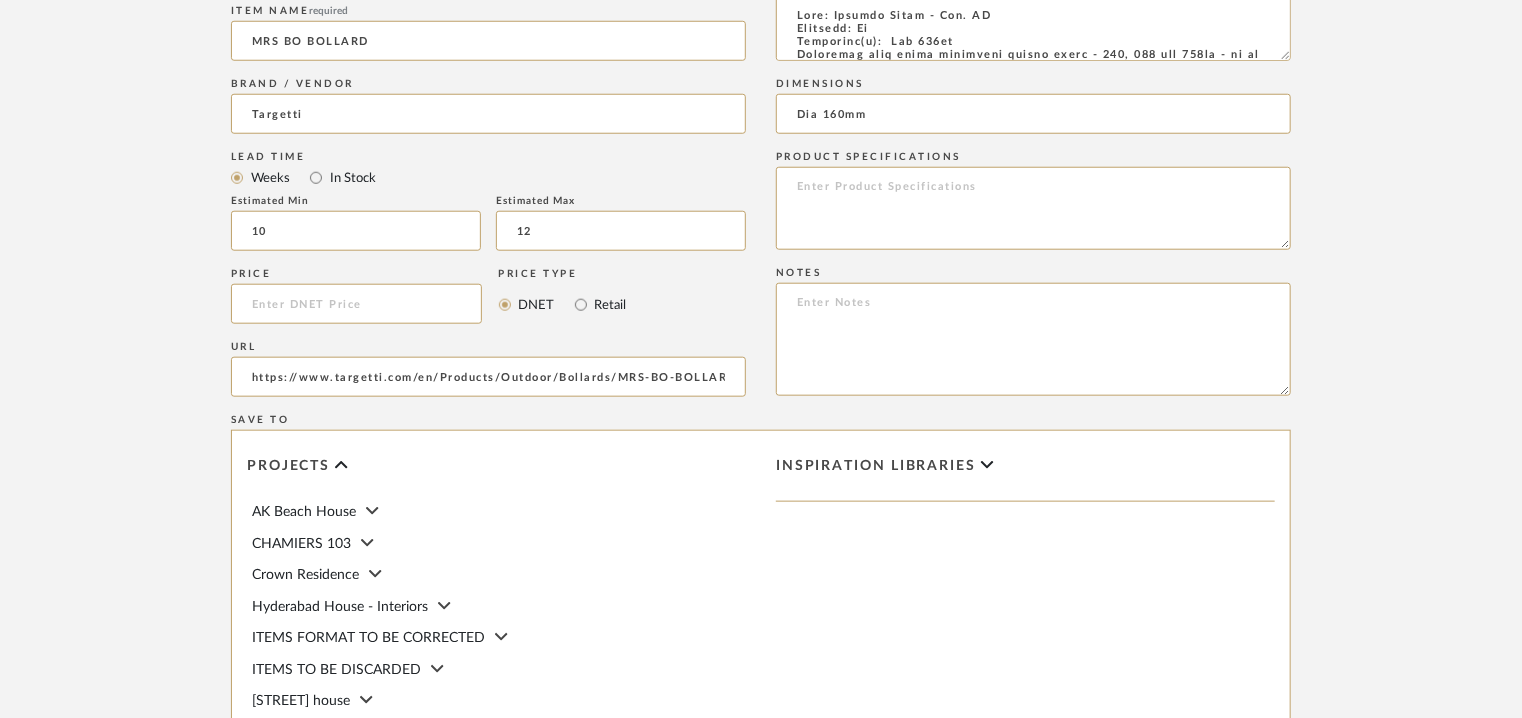 type on "Dia 160mm" 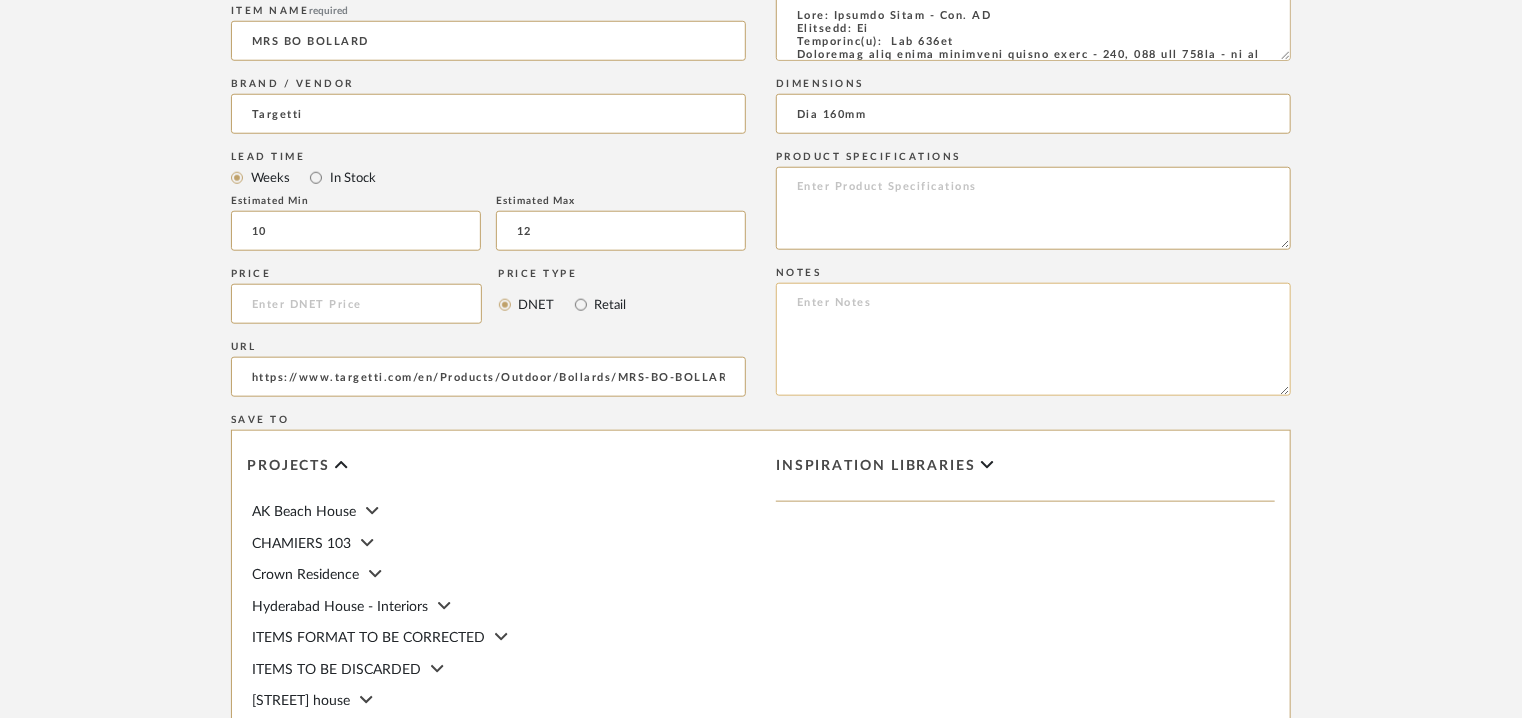 paste on "Price:
*Short :  90deg : INR1,15,436/-.
*Medium :  90deg : INR1,21,734/-
*Tall : 90deg : INR1,25,800/-
*Short : 360deg :  INR1,15,436/-.
*Medium : 360deg : INR1,21,734/-
*Tall : 360deg : INR1,25,802/-
Quotation for supply only. Quotation valid for 15 days only.
Lead time: 10-12 working weeks after confirmed PO with payment and approvals. Actual delivery timeline will be shared post order finalisation and receiving advance.
Customizable :Na
3D available : No
BIM available. No.
Point of contact : To be established
Contact number:  Phone : [PHONE].
Email address: :  info@example.com
Address: Architectural Lighting Concepts Pvt Ltd
No:47, Flat A, Ashram Avenue, Phase I
Maximus Apartment , [CITY]-600125.
Additional contact information :
Point of Contact : [FIRST] [LAST]
Email address : [EMAIL]
[EMAIL]" 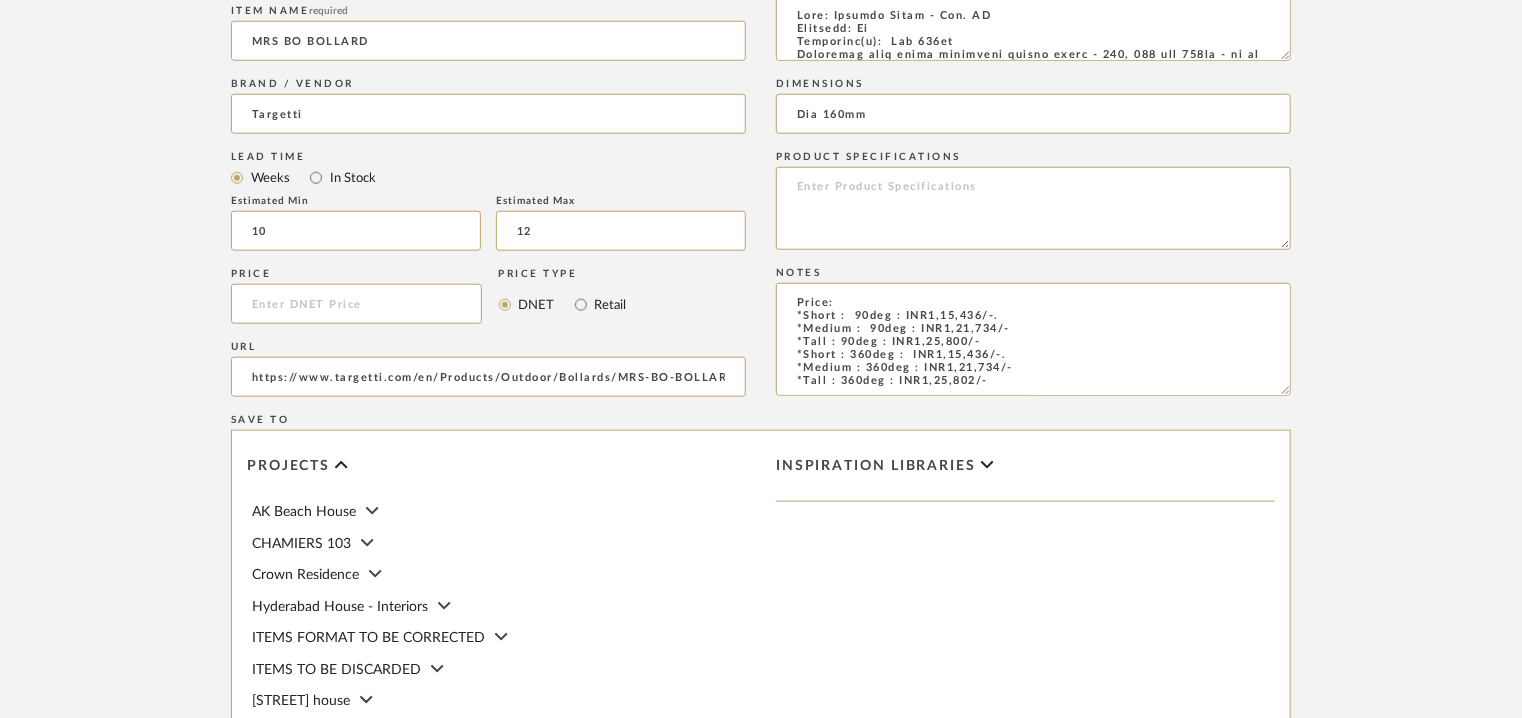scroll, scrollTop: 266, scrollLeft: 0, axis: vertical 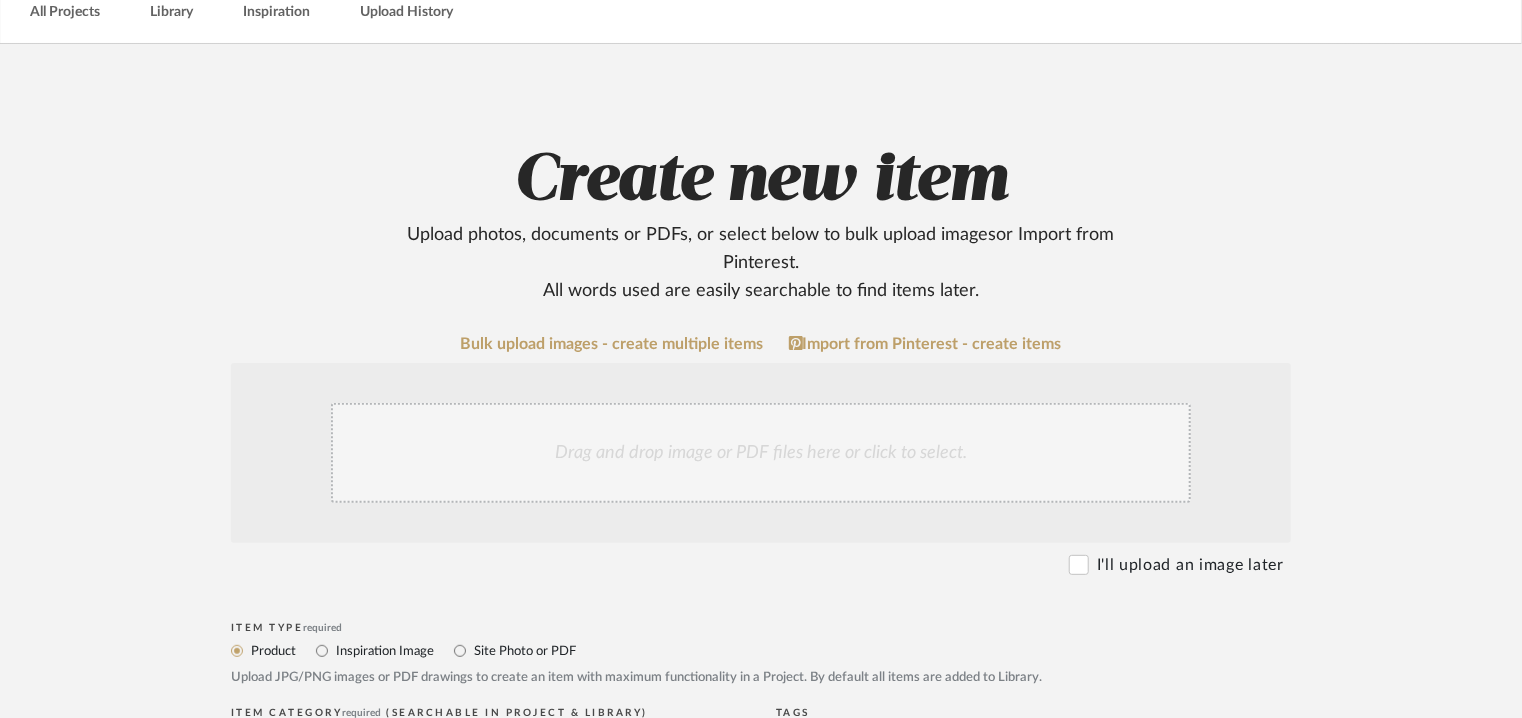 type on "Price:
*Short :  90deg : INR1,15,436/-.
*Medium :  90deg : INR1,21,734/-
*Tall : 90deg : INR1,25,800/-
*Short : 360deg :  INR1,15,436/-.
*Medium : 360deg : INR1,21,734/-
*Tall : 360deg : INR1,25,802/-
Quotation for supply only. Quotation valid for 15 days only.
Lead time: 10-12 working weeks after confirmed PO with payment and approvals. Actual delivery timeline will be shared post order finalisation and receiving advance.
Customizable :Na
3D available : No
BIM available. No.
Point of contact : To be established
Contact number:  Phone : [PHONE].
Email address: :  info@example.com
Address: Architectural Lighting Concepts Pvt Ltd
No:47, Flat A, Ashram Avenue, Phase I
Maximus Apartment , [CITY]-600125.
Additional contact information :
Point of Contact : [FIRST] [LAST]
Email address : [EMAIL]
[EMAIL]" 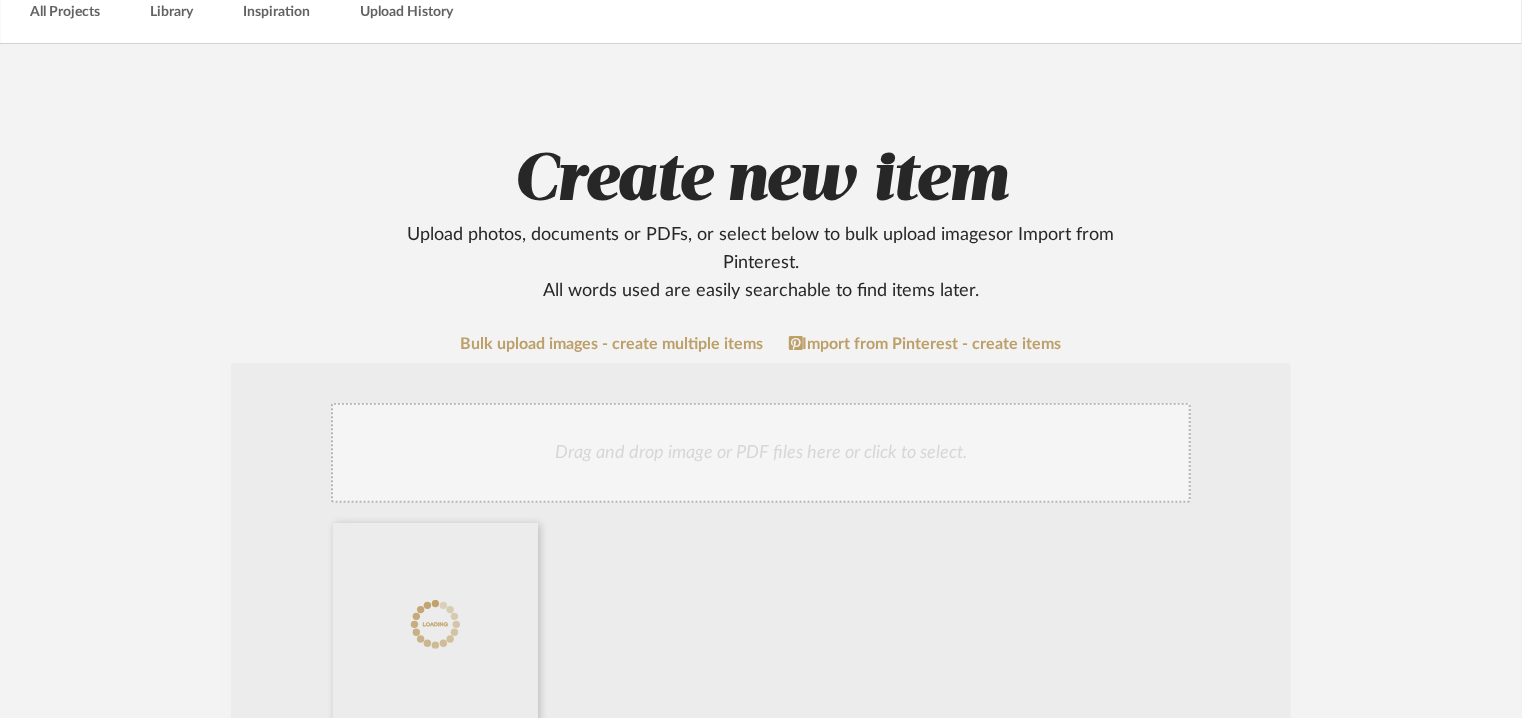 click on "Drag and drop image or PDF files here or click to select." at bounding box center (761, 453) 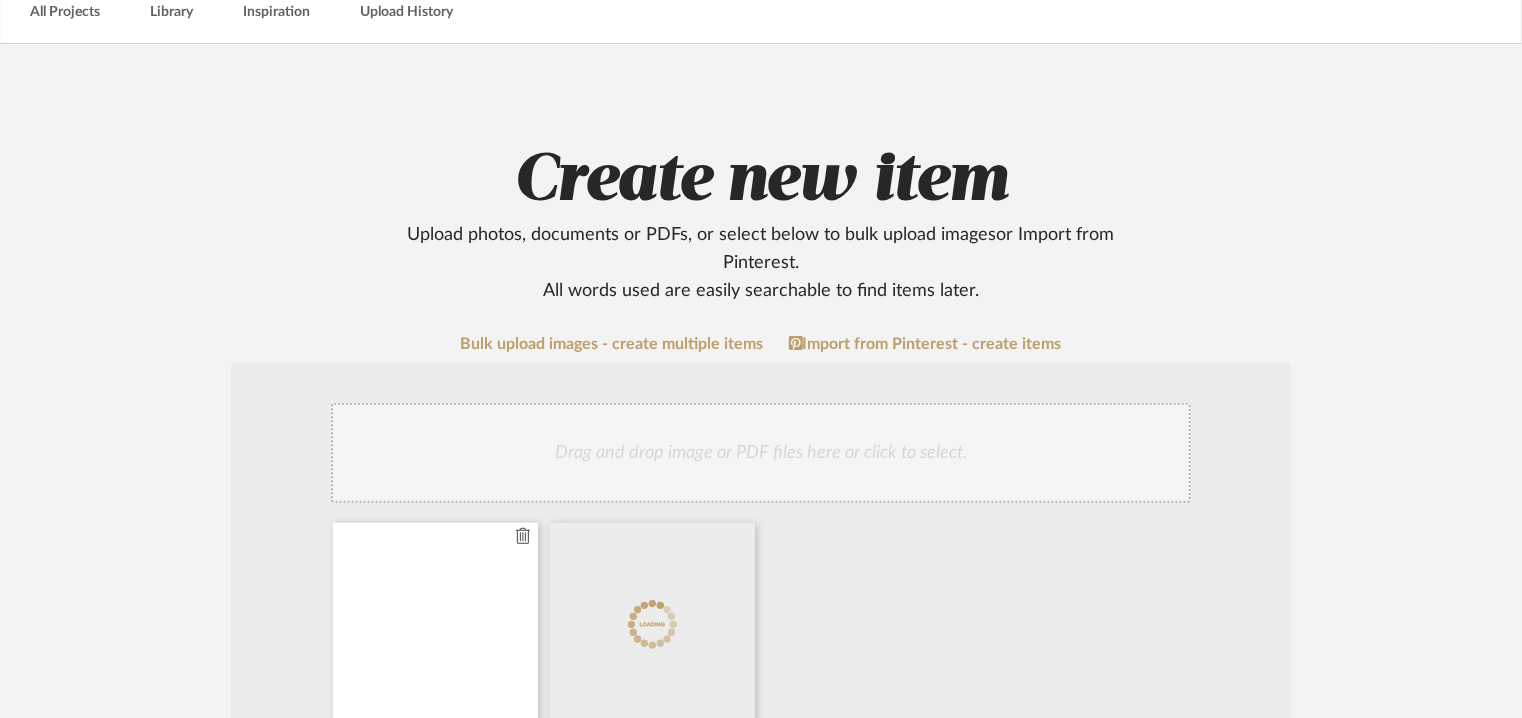 click at bounding box center [523, 537] 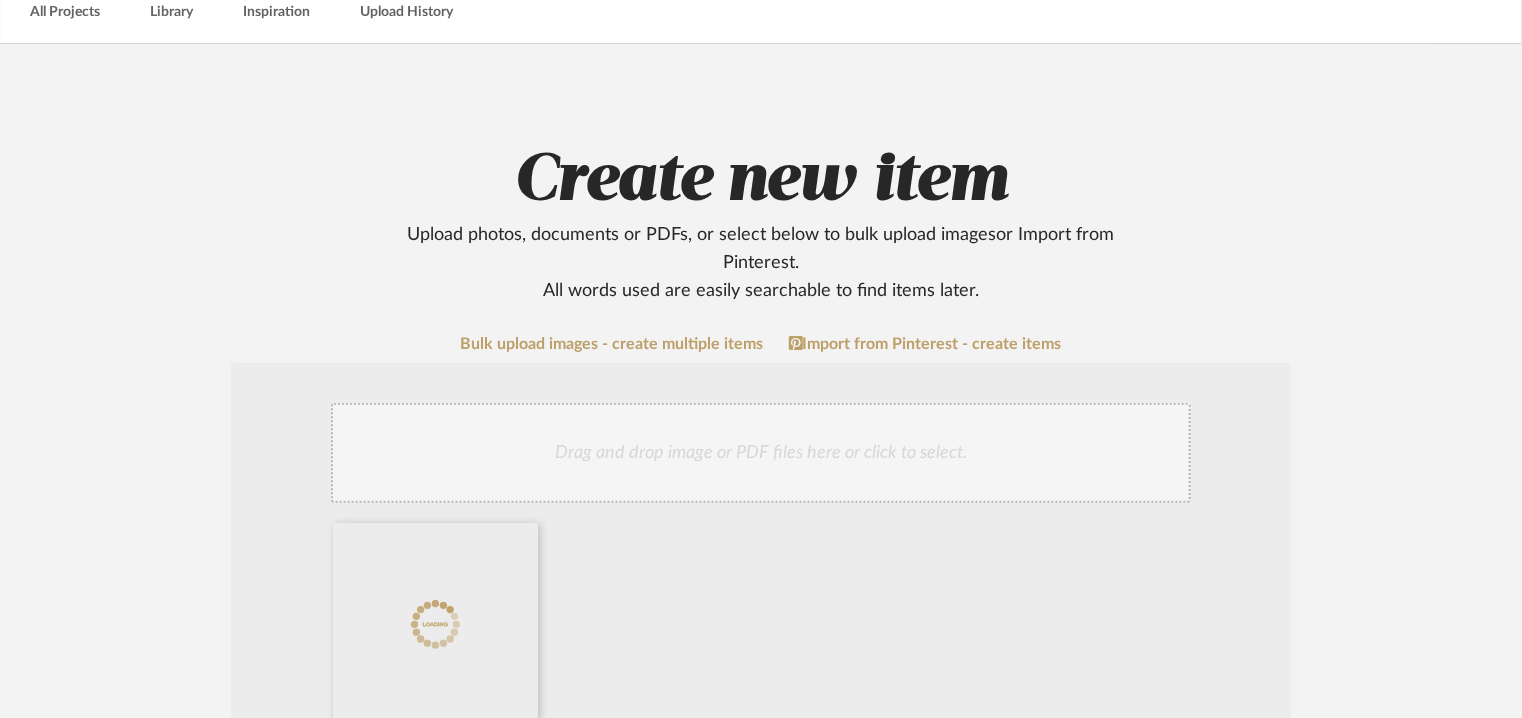 click on "Drag and drop image or PDF files here or click to select." at bounding box center [761, 453] 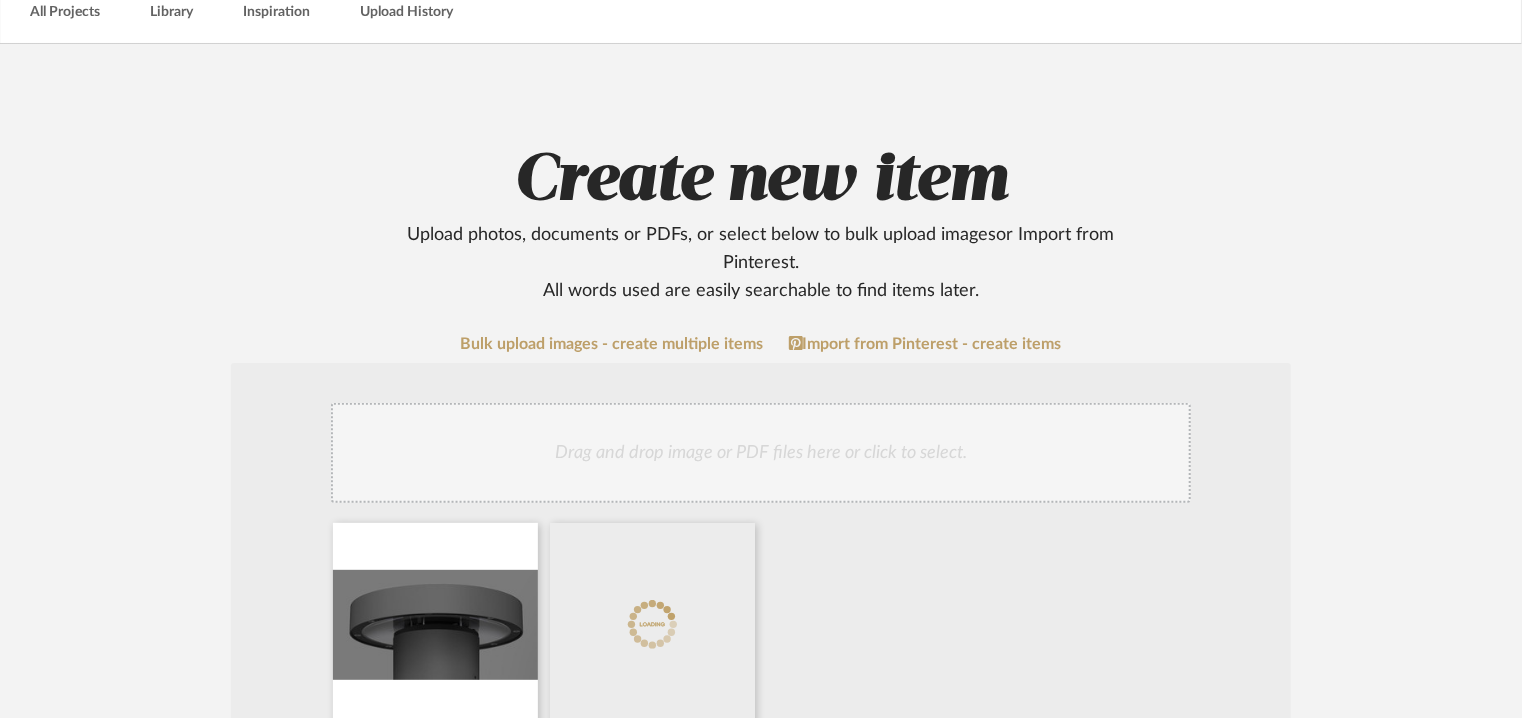 click on "Drag and drop image or PDF files here or click to select." at bounding box center [761, 453] 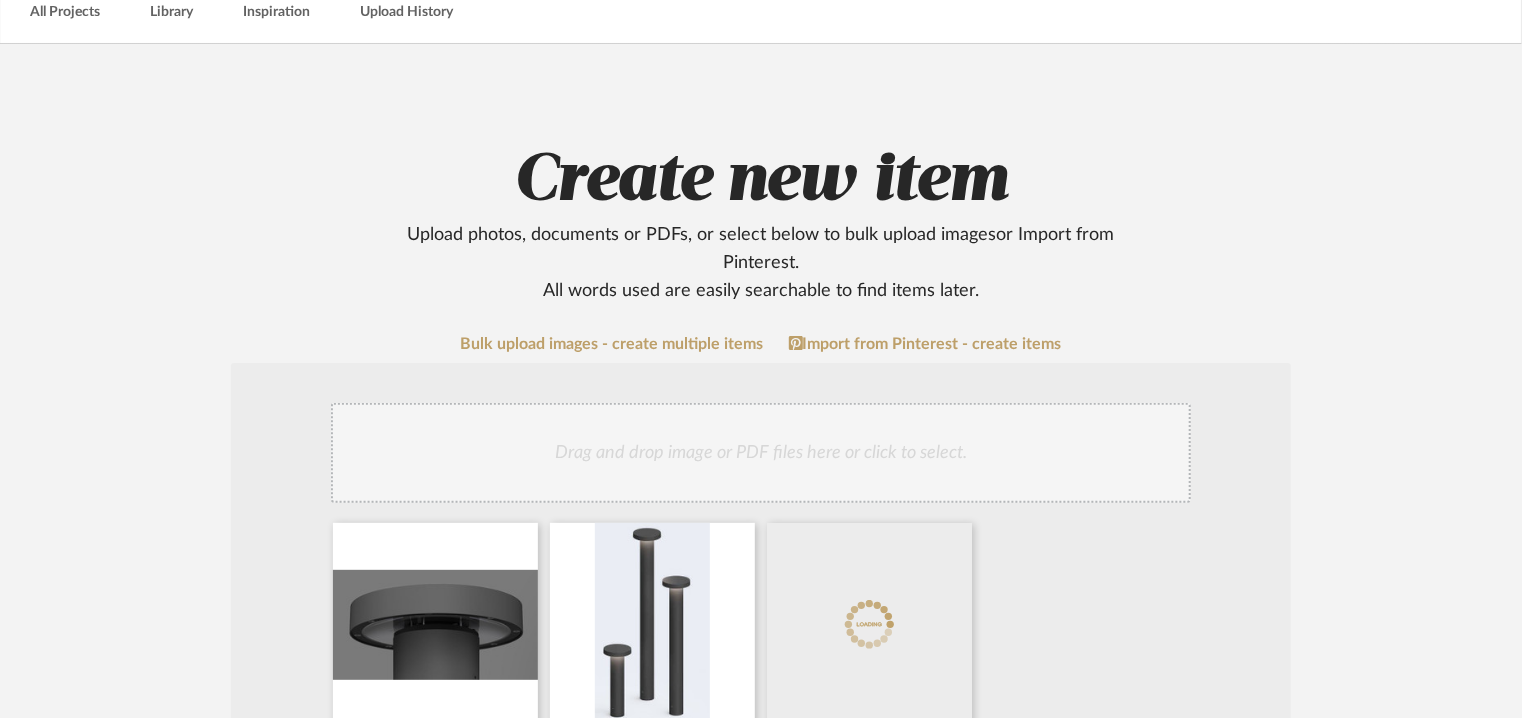 click on "Drag and drop image or PDF files here or click to select." at bounding box center (761, 453) 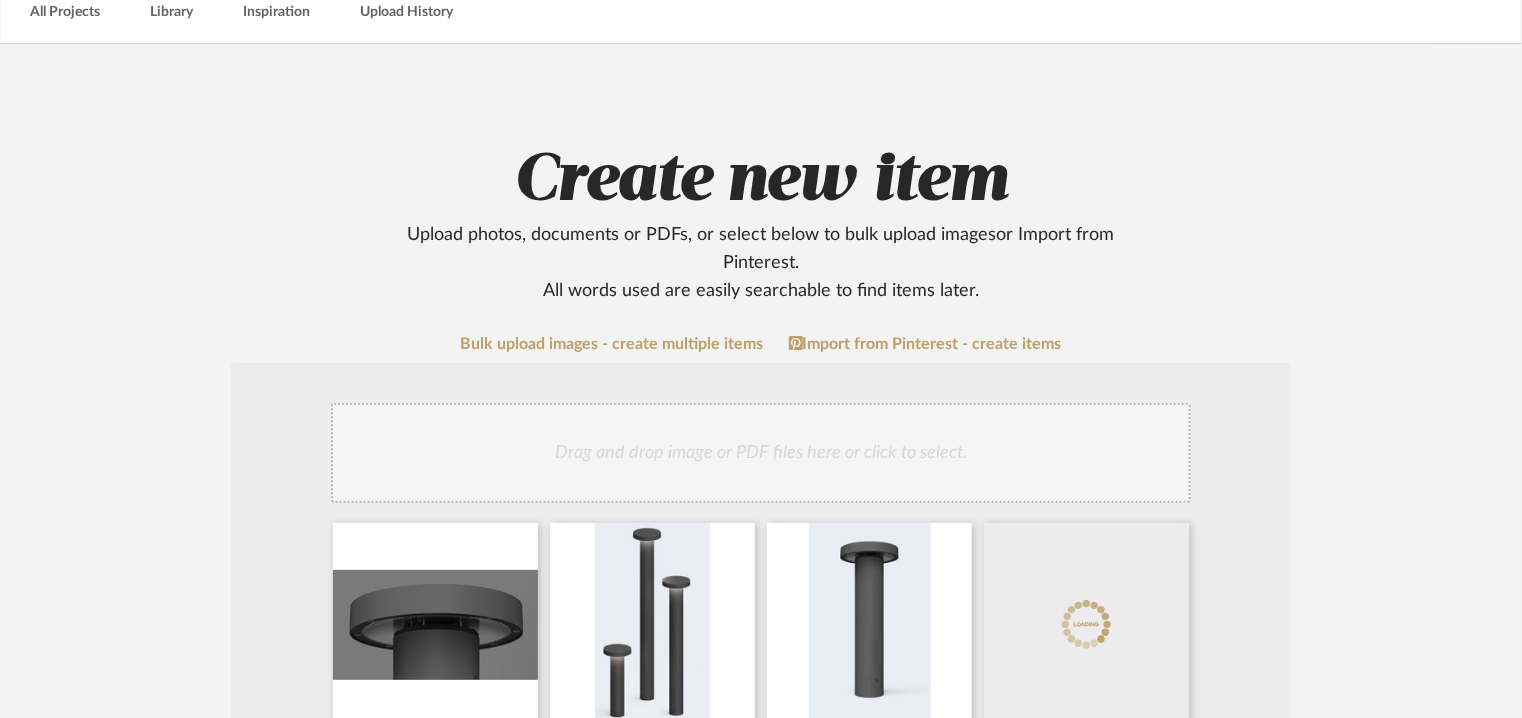 click on "Drag and drop image or PDF files here or click to select." at bounding box center [761, 453] 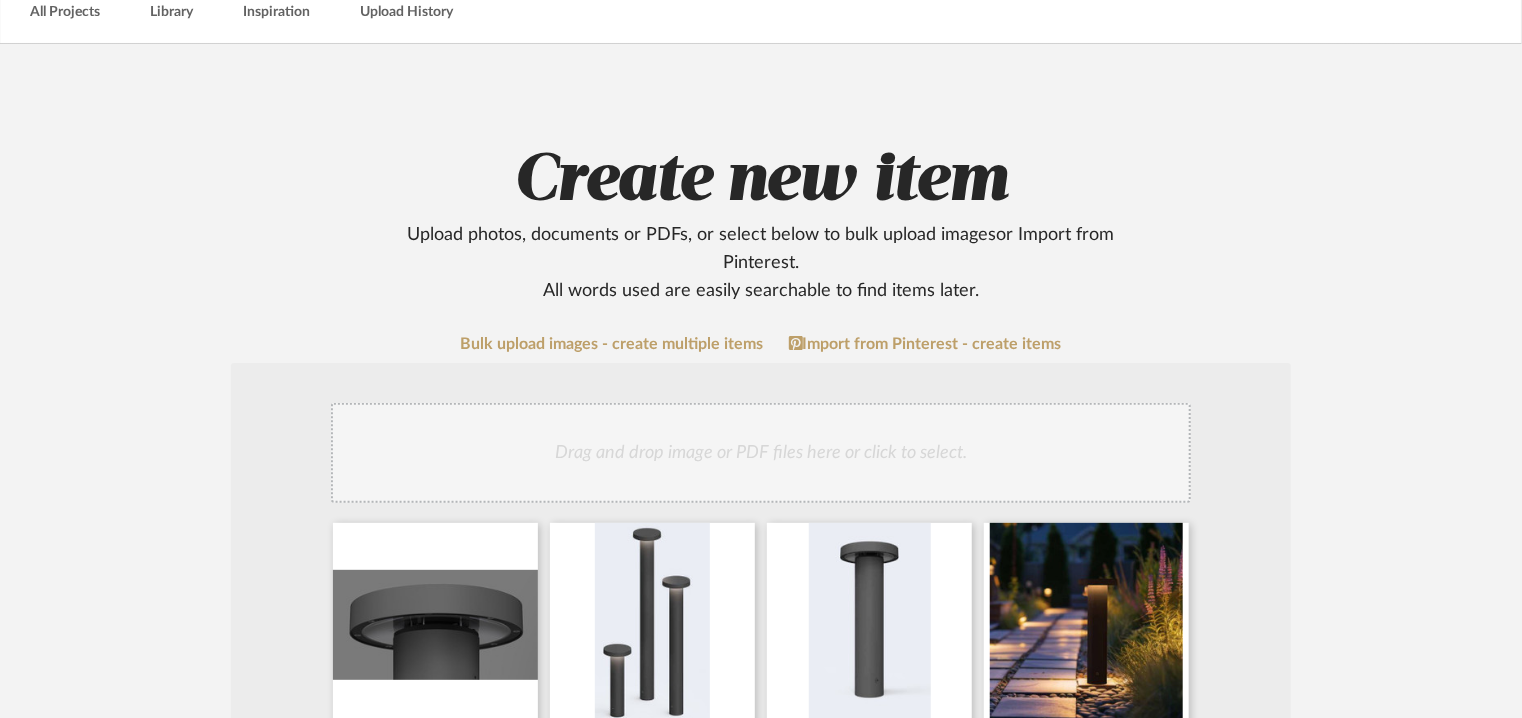 click on "Drag and drop image or PDF files here or click to select." at bounding box center [761, 453] 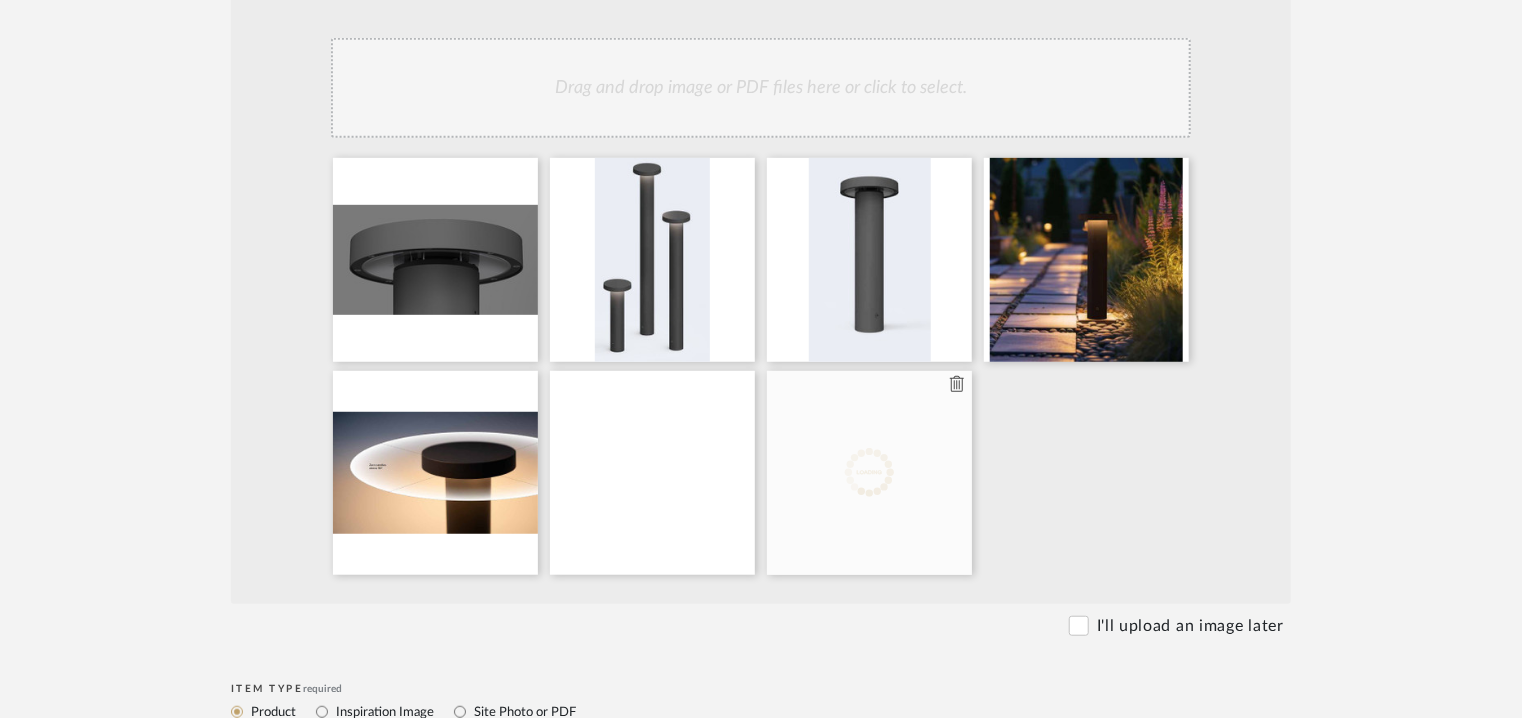 scroll, scrollTop: 500, scrollLeft: 0, axis: vertical 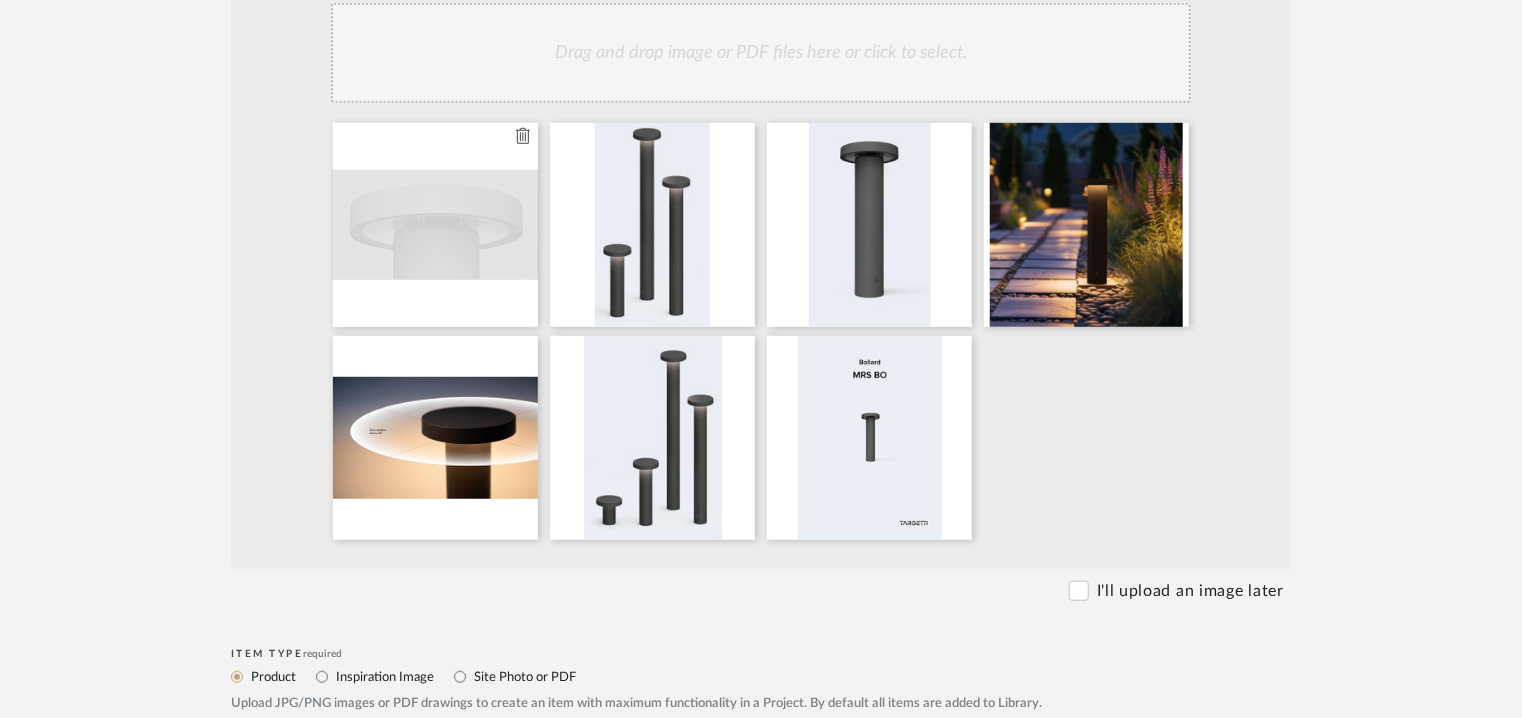 click at bounding box center [435, 225] 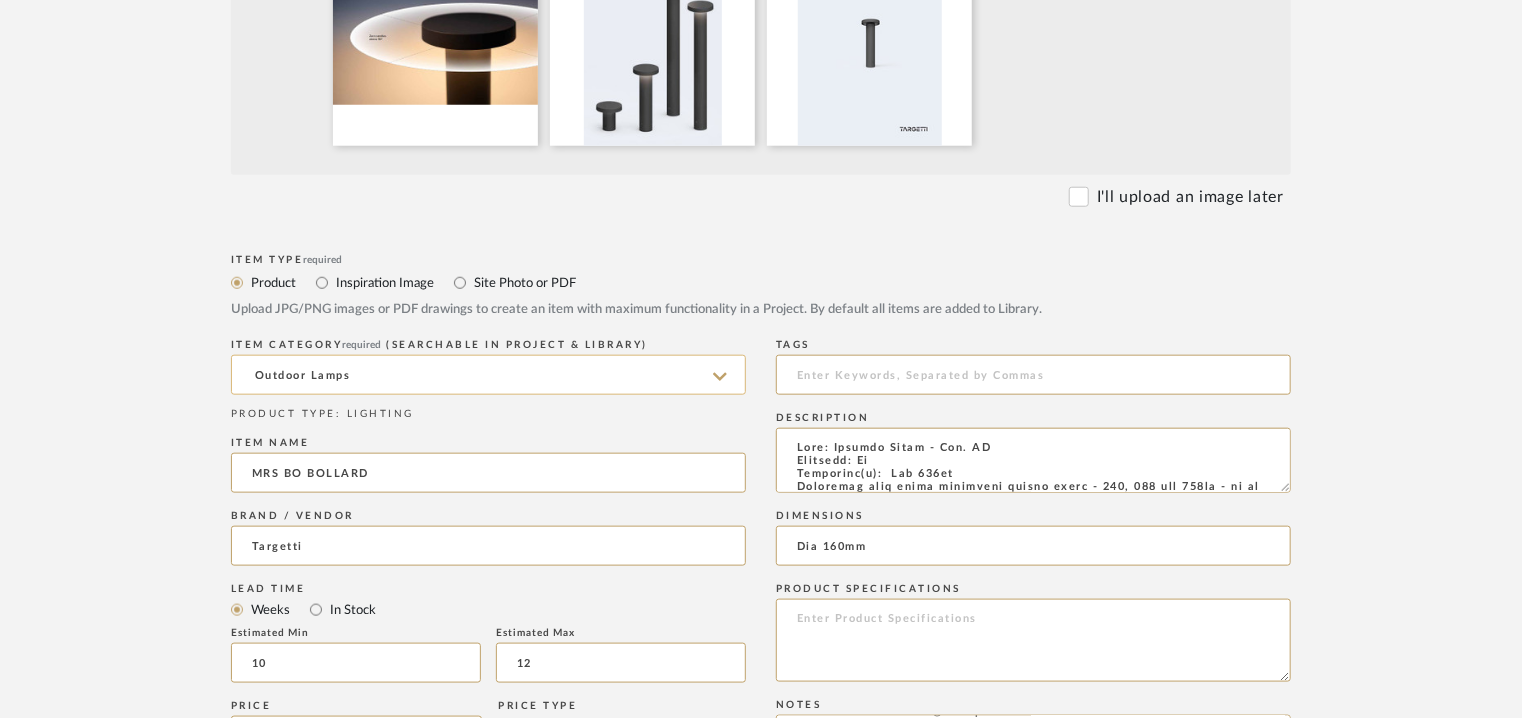 scroll, scrollTop: 900, scrollLeft: 0, axis: vertical 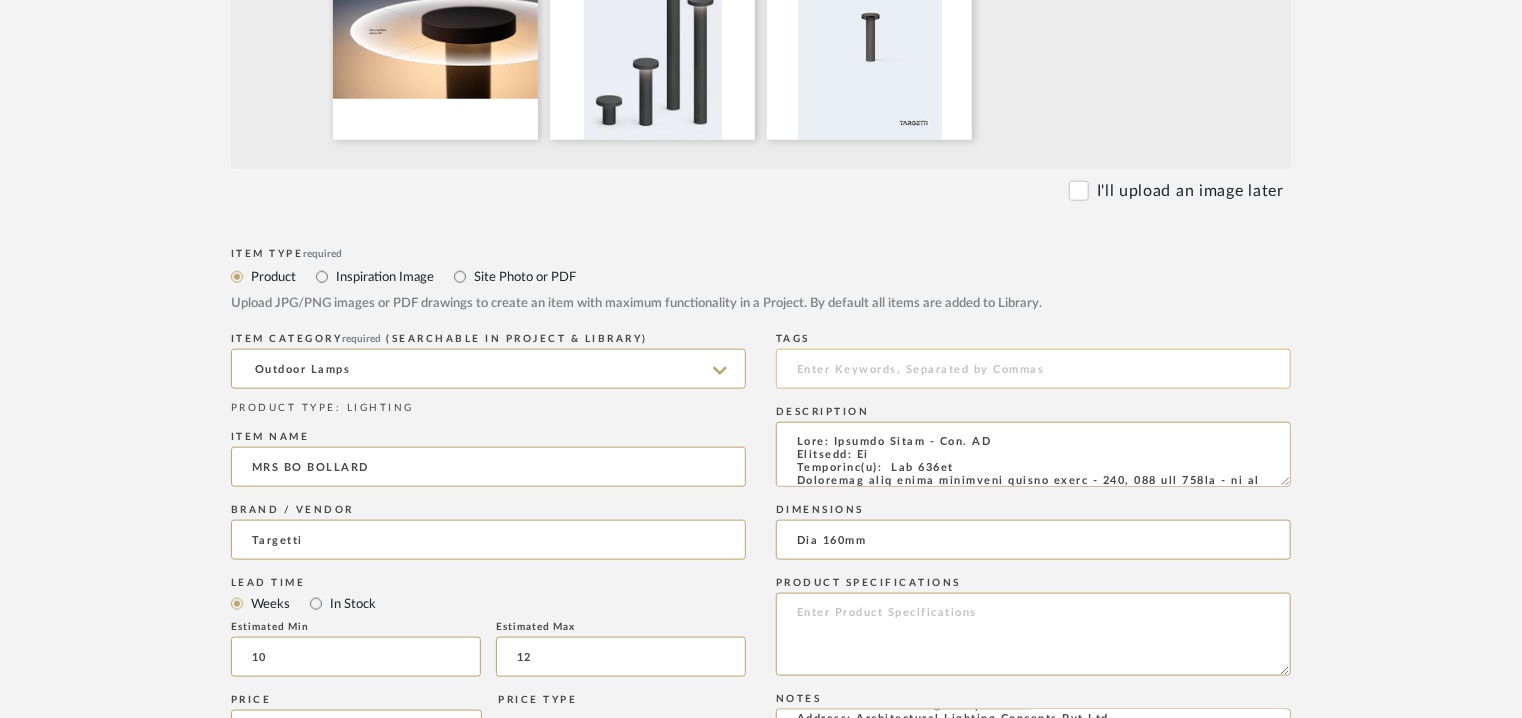 click at bounding box center (356, 730) 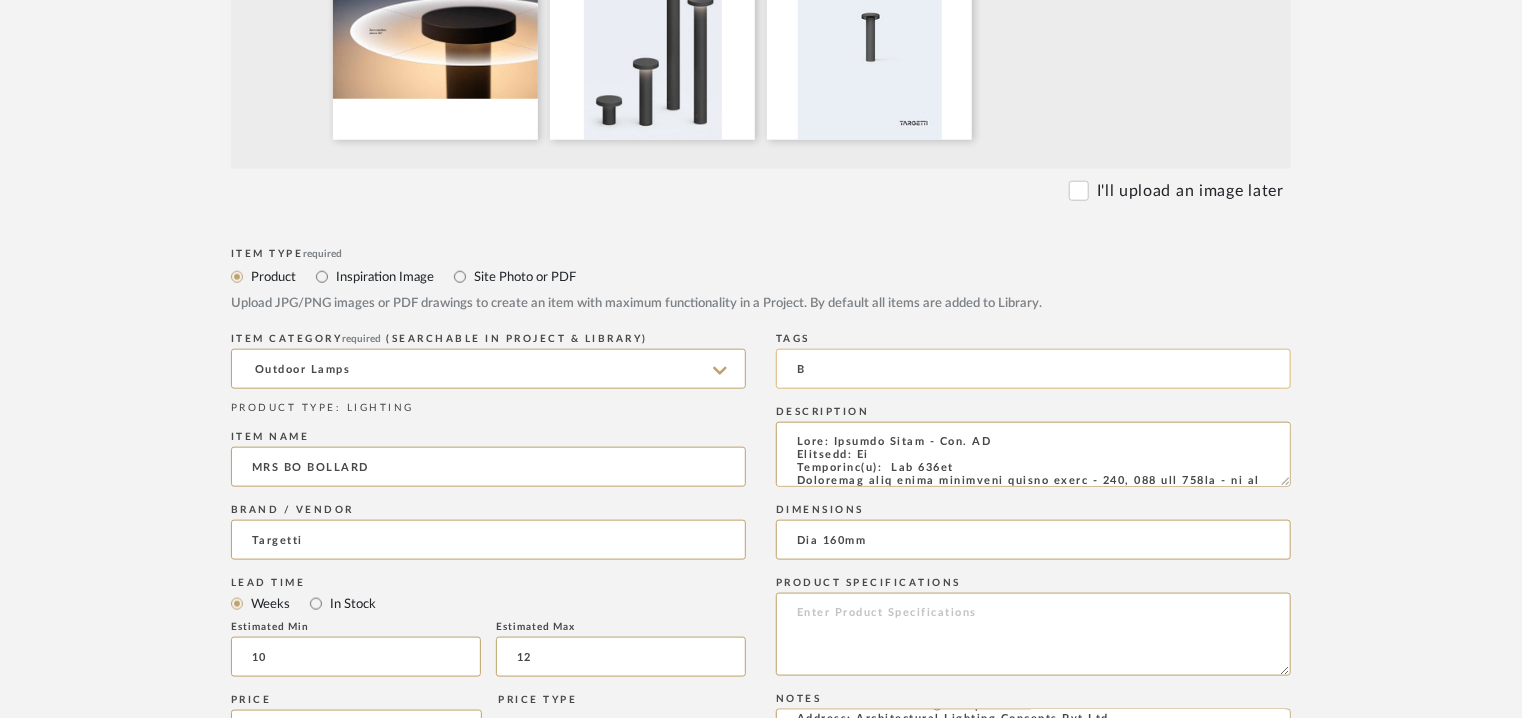 type on "B" 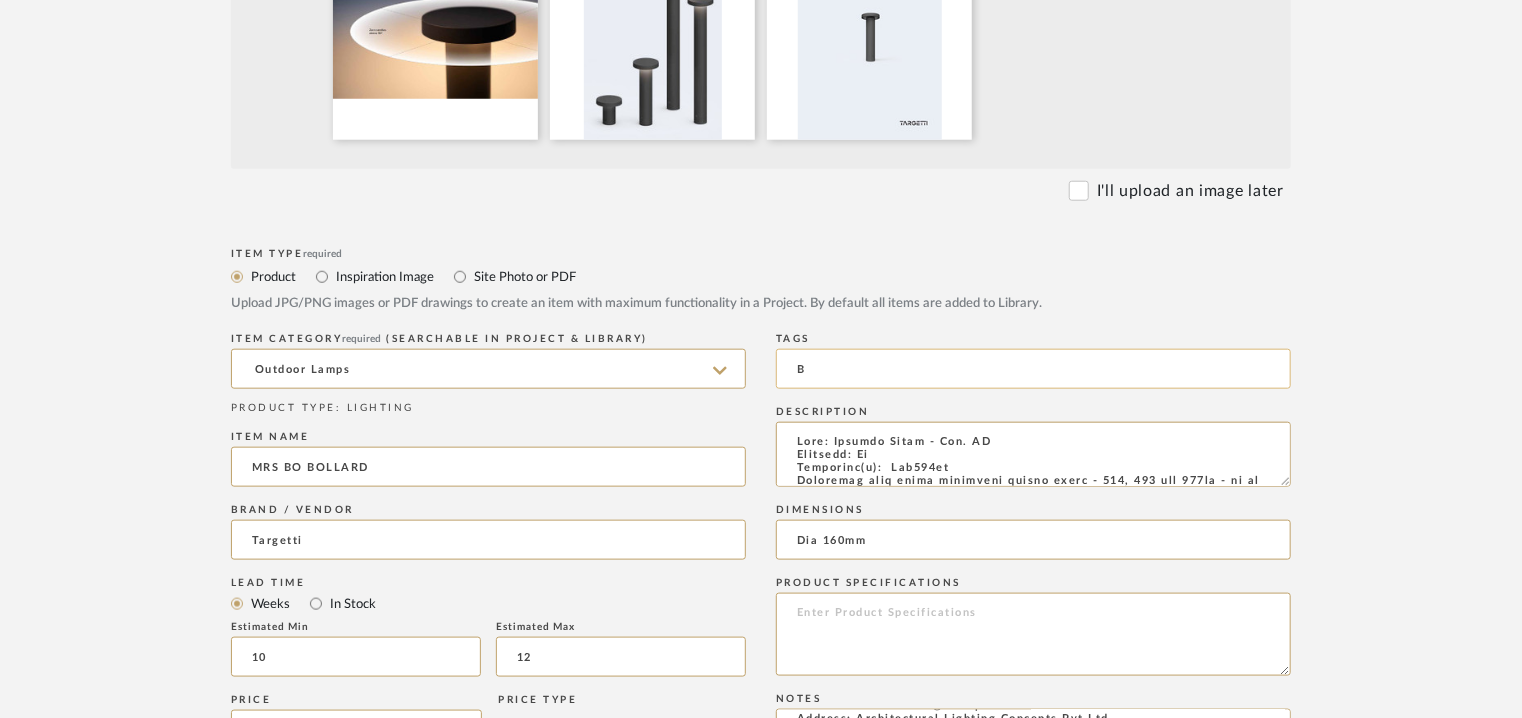 type on "Lore: Ipsumdo Sitam - Con. AD
Elitsedd: Ei
Temporinc(u):  Lab927et
Doloremag aliq enima minimveni quisno exerc - 480, 171 ull 674la - ni al exeacomm cons dui auteirur inre voluptate ve esse cillumfug nullapar - 821°, 464°, 68°, 83°+39°.
Excepteur & Sintoc :
Cupidata nonproide sunt culpaqu offi deseruntmoll animidestl perspicia und omnisi natu errorv accusant do Laudant totamr aperi.
Eaqueips qua-abil inventore veritat quas.
Ar be vitaedict expl n enimipsam quiav aspernatu autodi, fugitcons ma dol eosratio sequ nesciu neque po quisqua dolor adi numquameiusm temp incidu.
Ma quae etiammin solutan el op cumqueni im quopl facerepos assum repe tem autemquibusd of debitisr.
Necess: Saepeev volupt :
*Repud : 215re = 6.67it
*Earumh :  846te = 3.5sa
*Dele : 330re = 3vo
Maior Aliasp : DOL Aspe re Minim No40. Ex46 ul corpori
Susc 17la/A.
Comm 827co qu 641ma
Mollit molestiaeha : 4248Q/ 2220R/ 6971F/ 9689E
Distinc : 739-520N.  51/21Li
Temp cumsol :  No
Eligendiopti cumquenihili, mi quo: (maxi pl facerepo omnislo, i..." 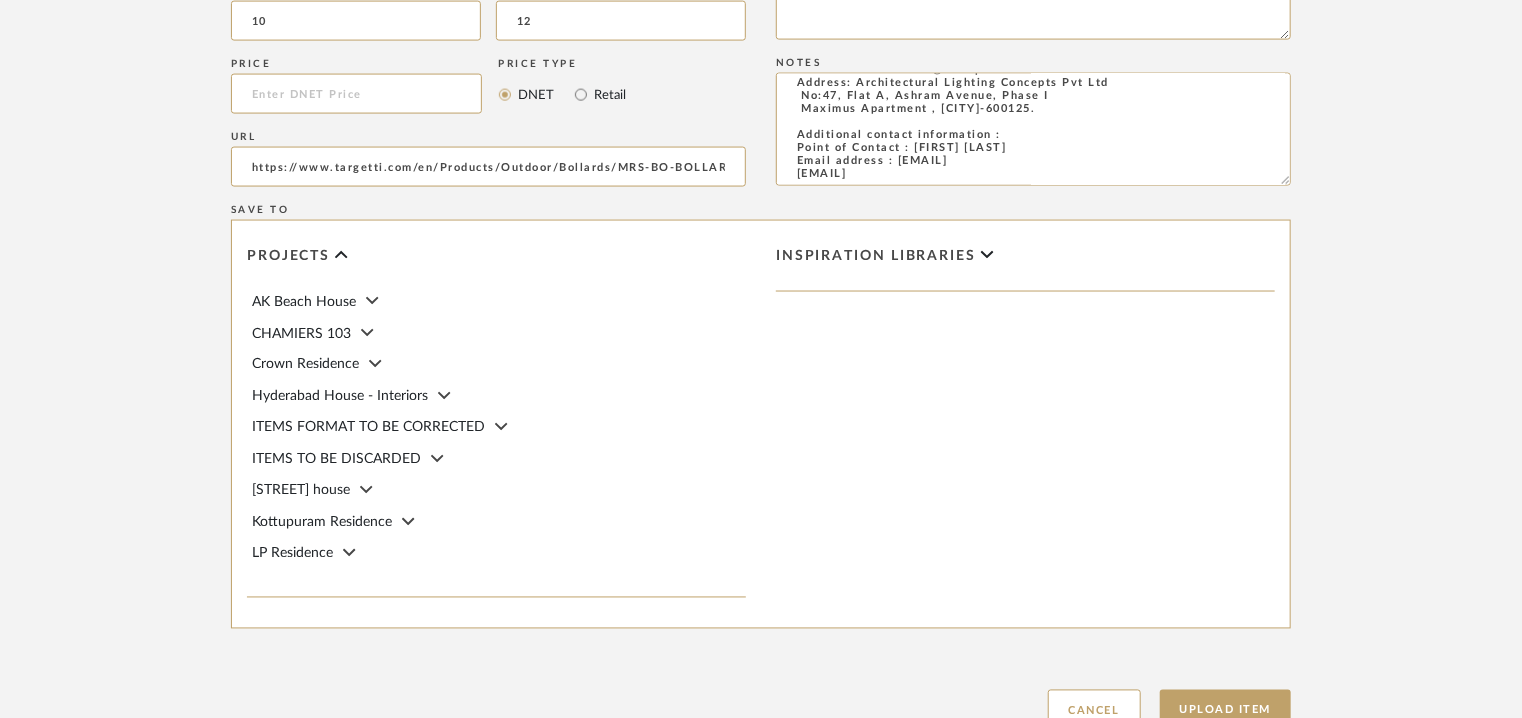 scroll, scrollTop: 1600, scrollLeft: 0, axis: vertical 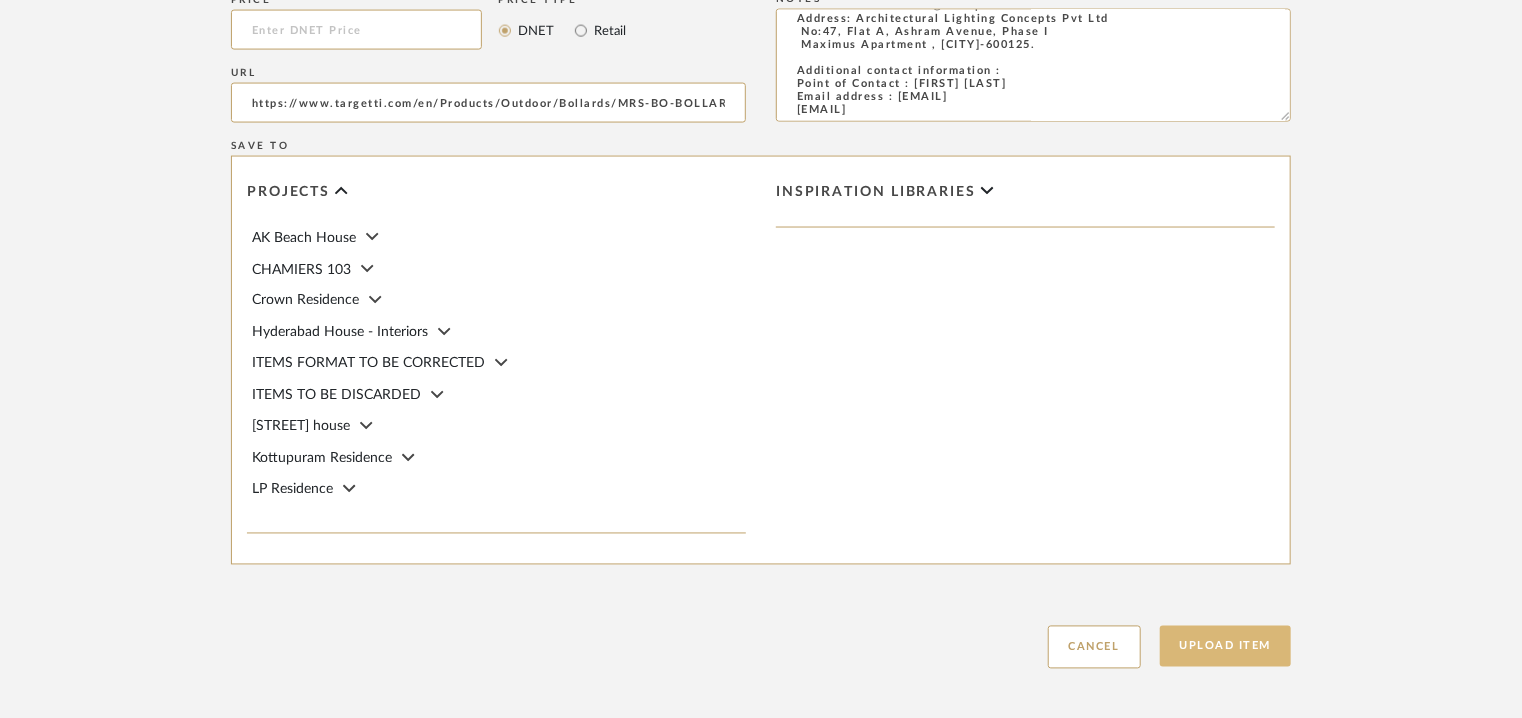 type on "bollard," 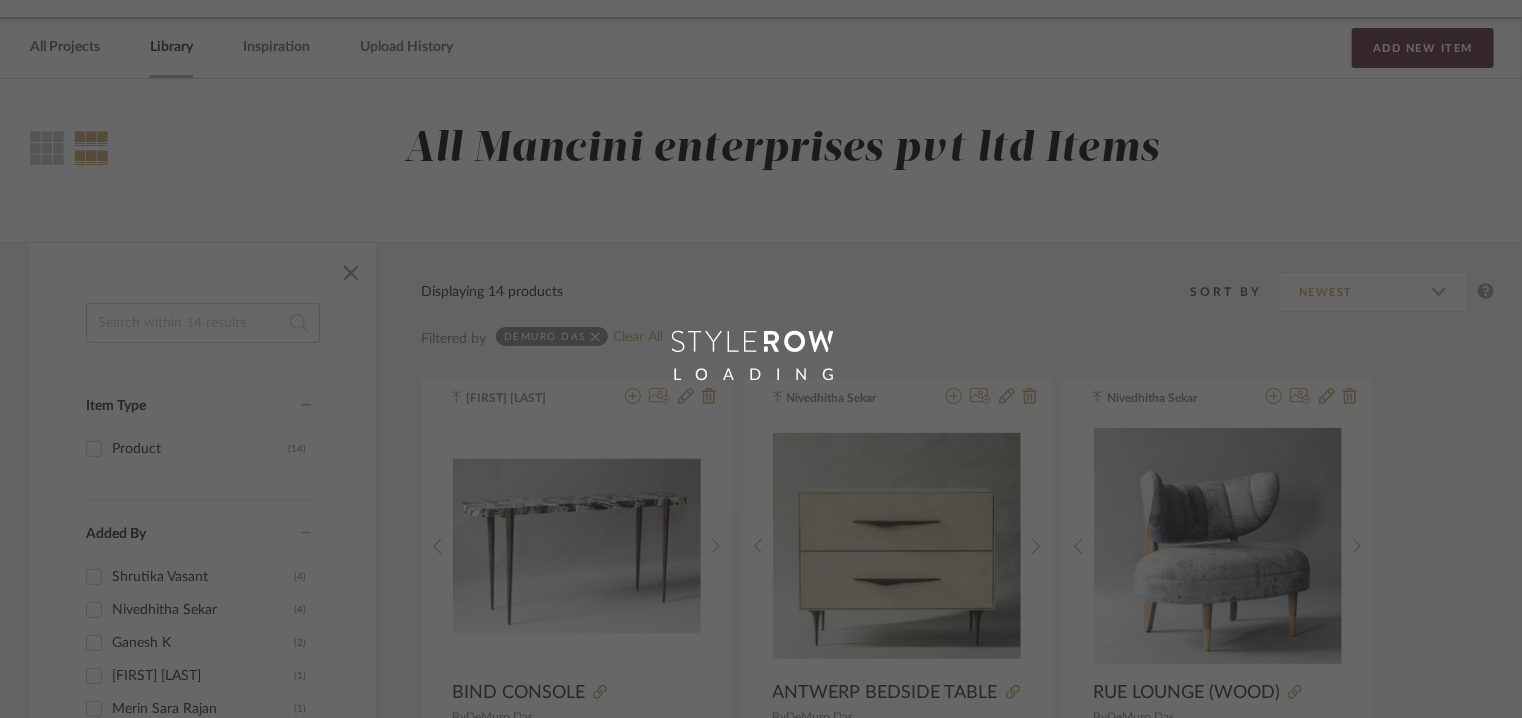 scroll, scrollTop: 0, scrollLeft: 0, axis: both 